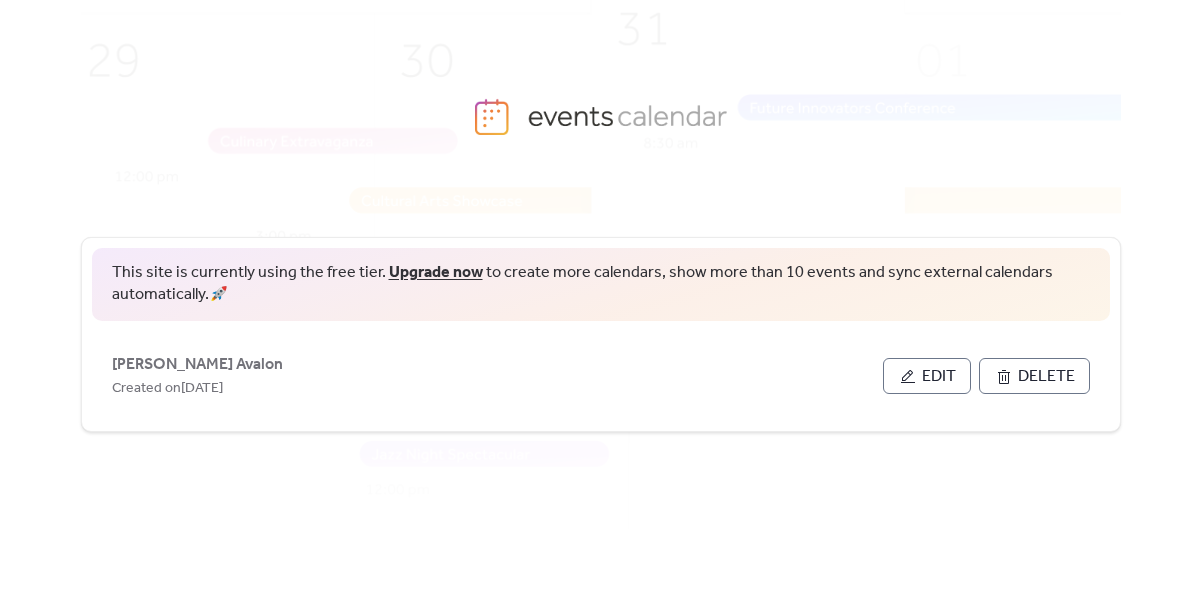 scroll, scrollTop: 0, scrollLeft: 0, axis: both 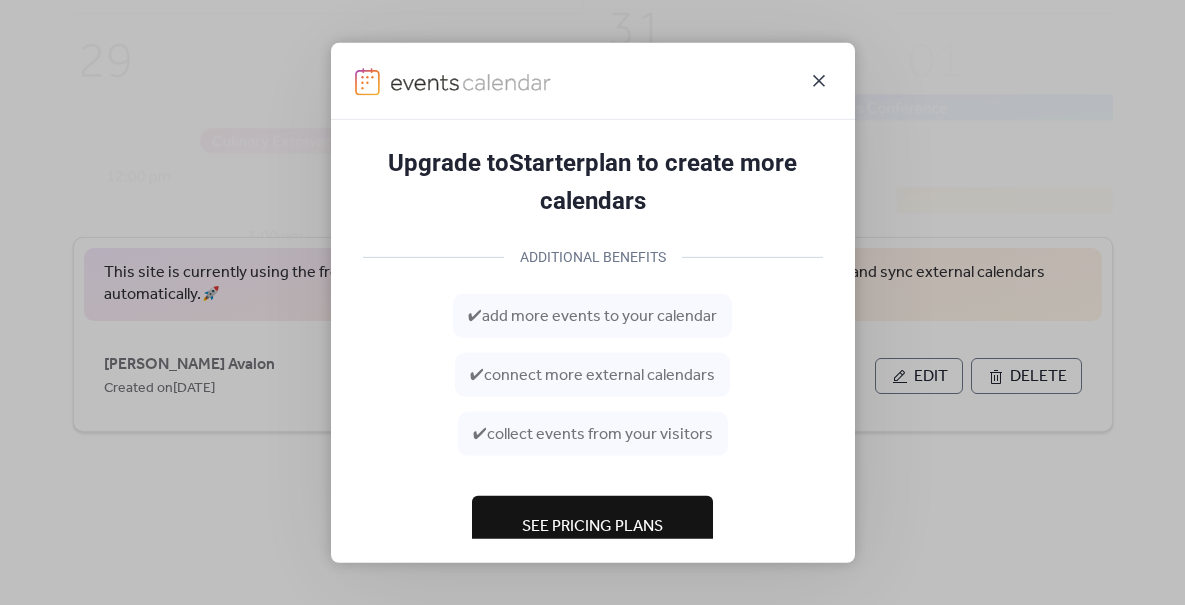 click 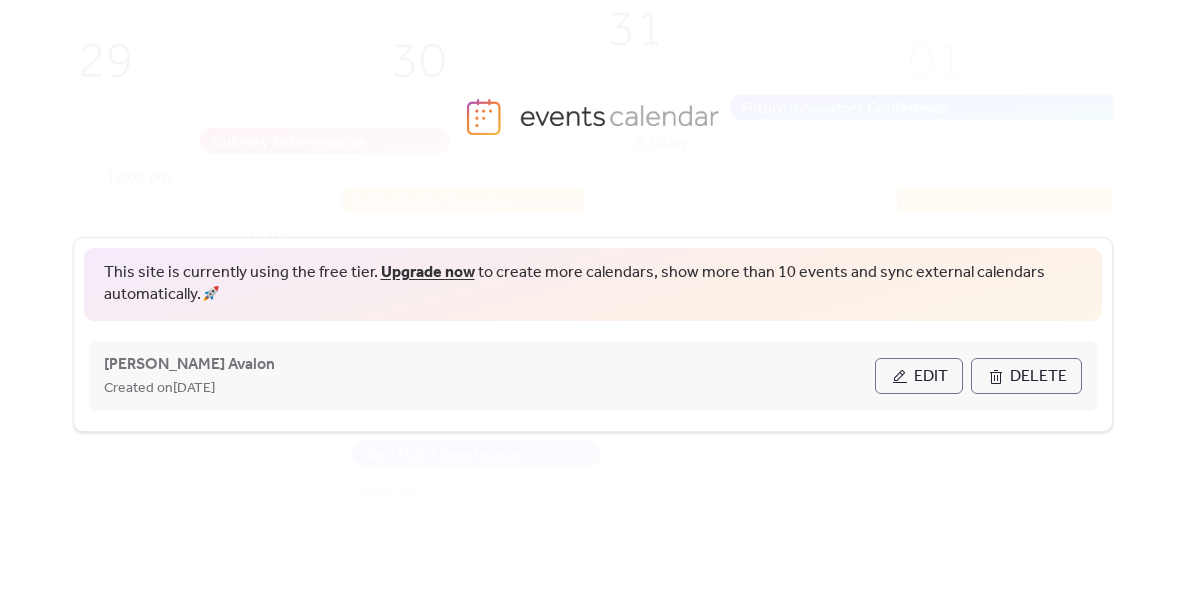 click on "Edit" at bounding box center (919, 376) 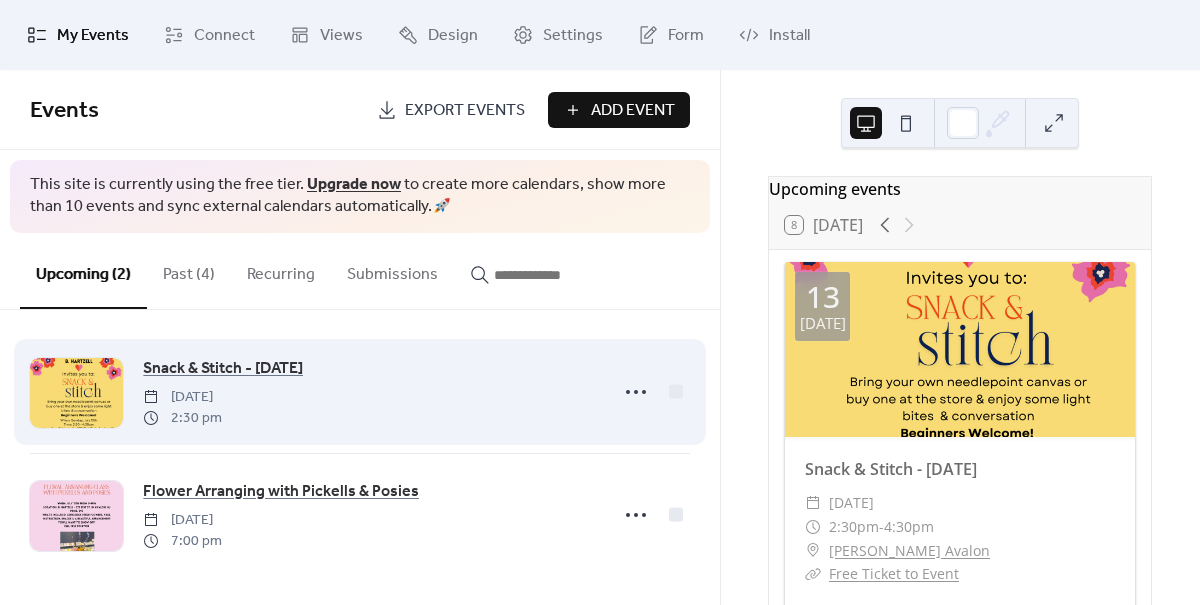 scroll, scrollTop: 11, scrollLeft: 0, axis: vertical 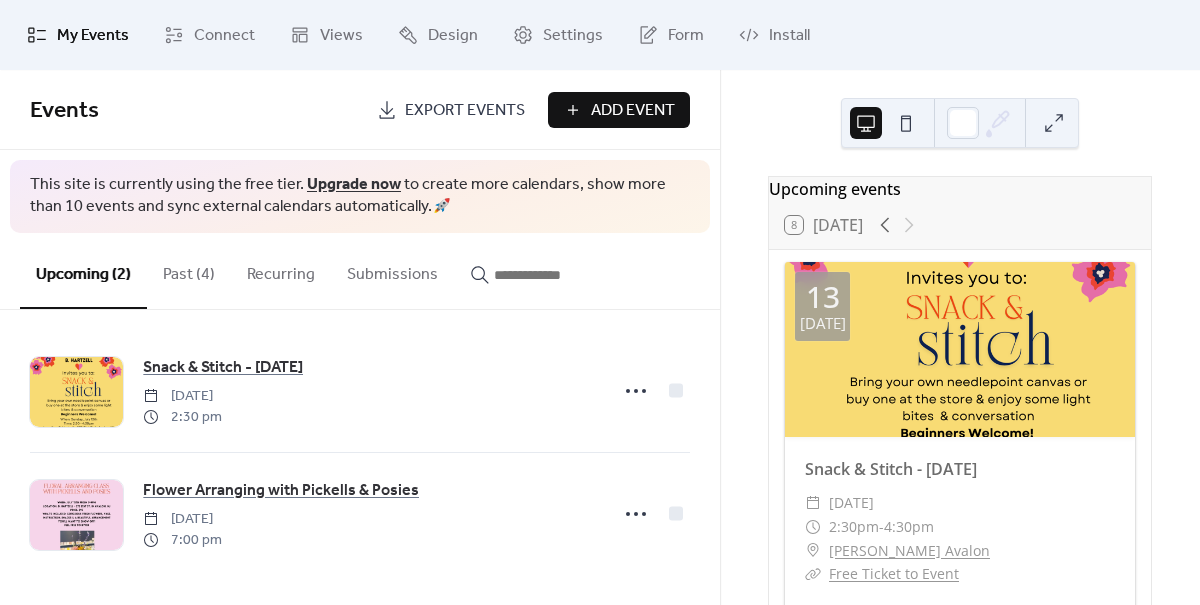click on "Add Event" at bounding box center [633, 111] 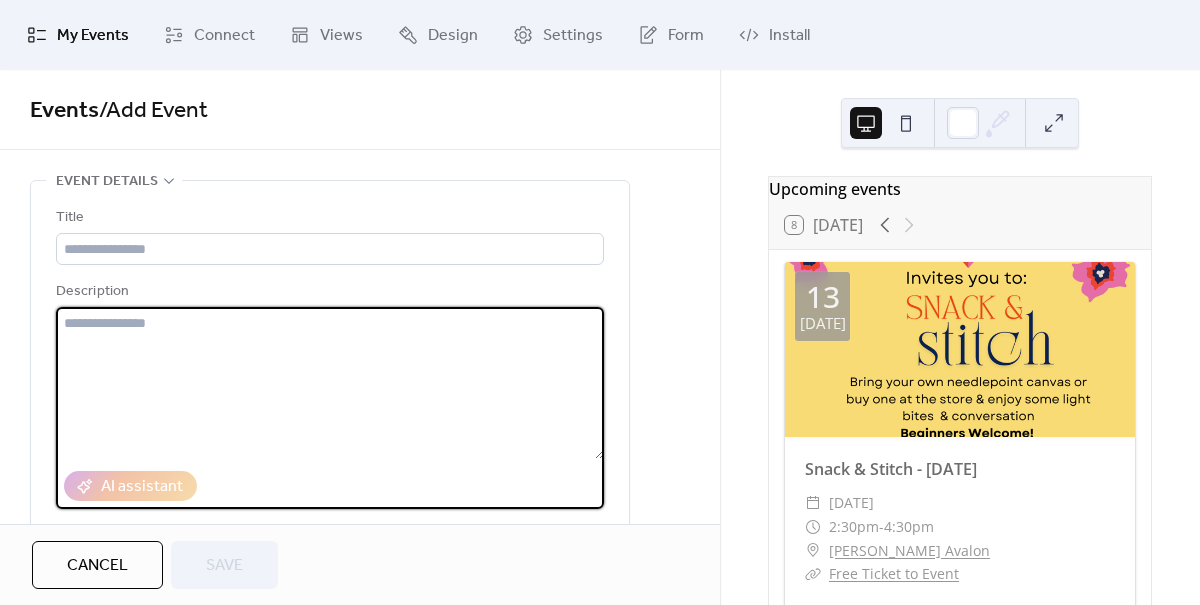 click at bounding box center [330, 383] 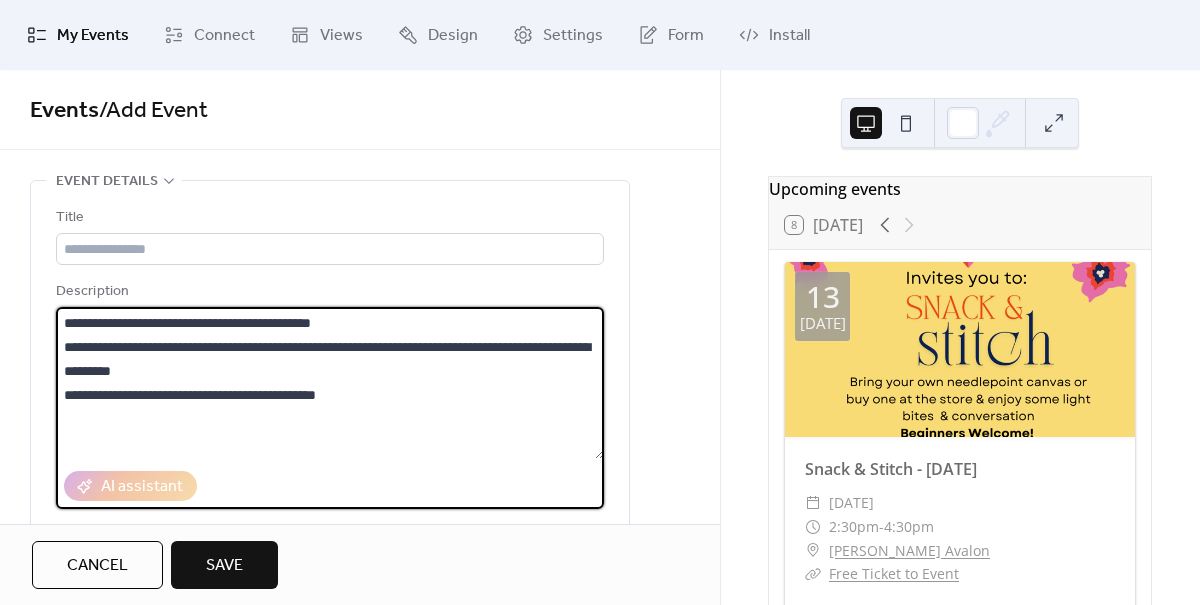 click on "**********" at bounding box center (330, 383) 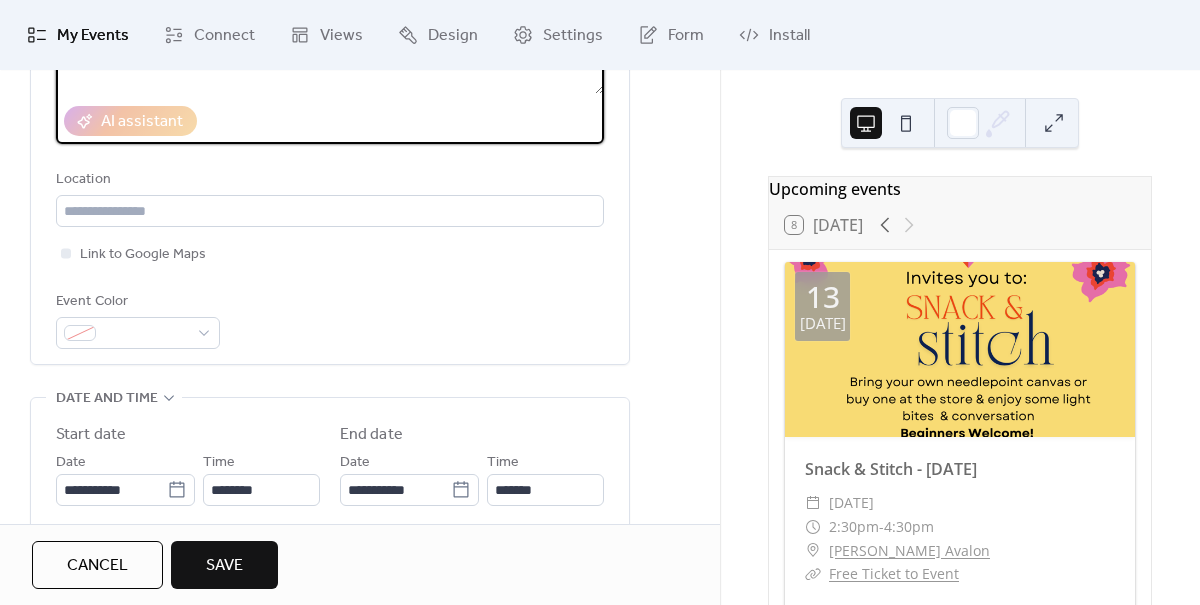 scroll, scrollTop: 361, scrollLeft: 0, axis: vertical 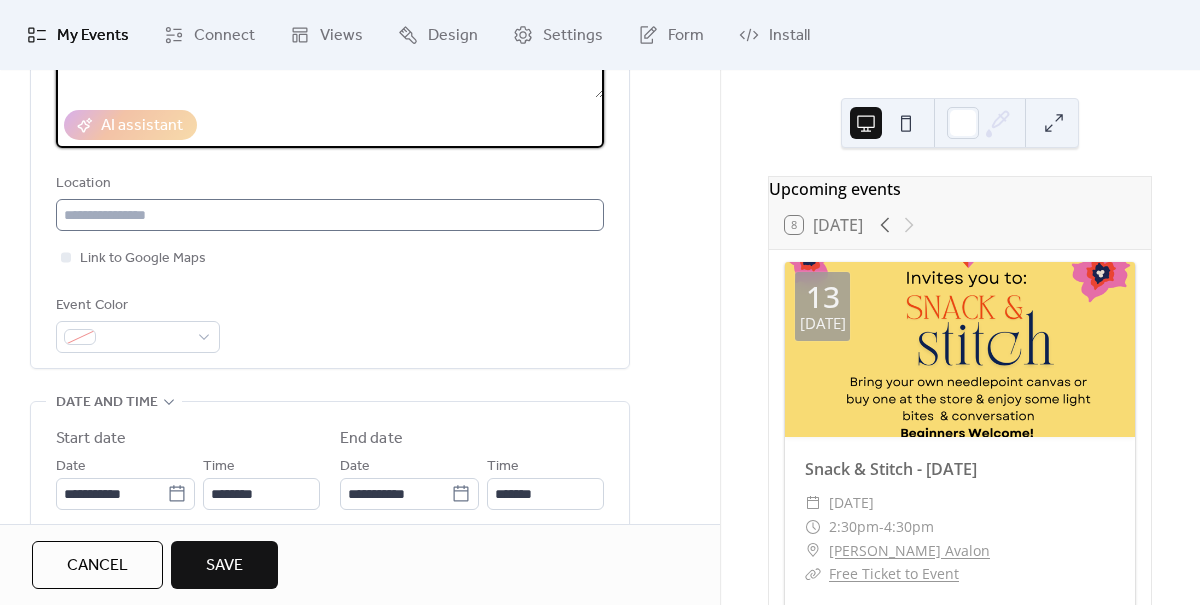 type on "**********" 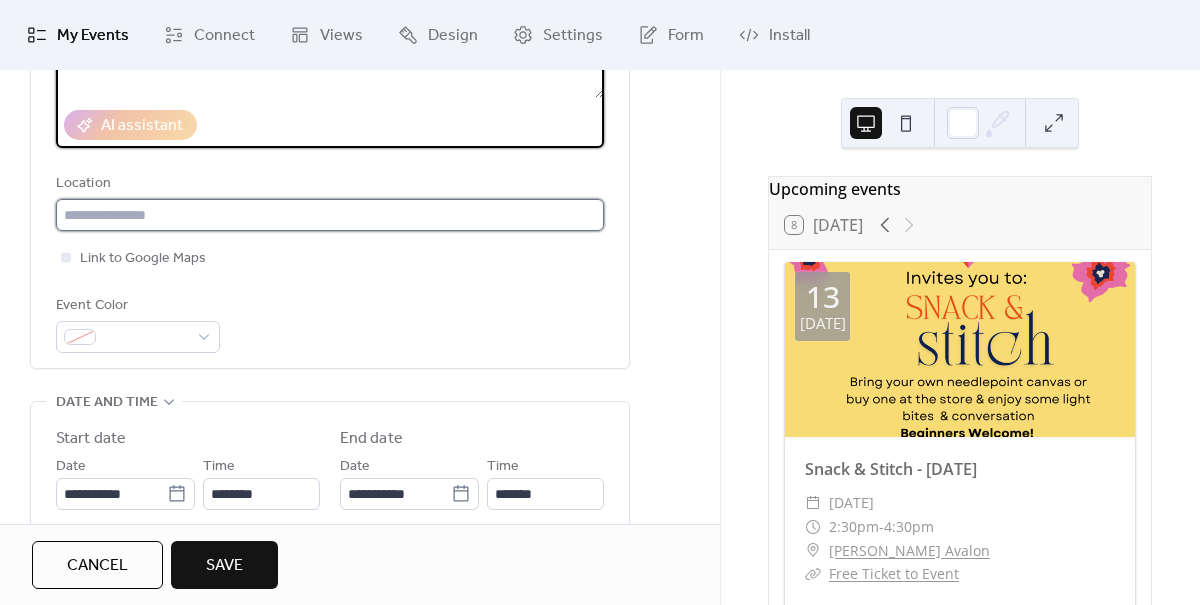 click at bounding box center [330, 215] 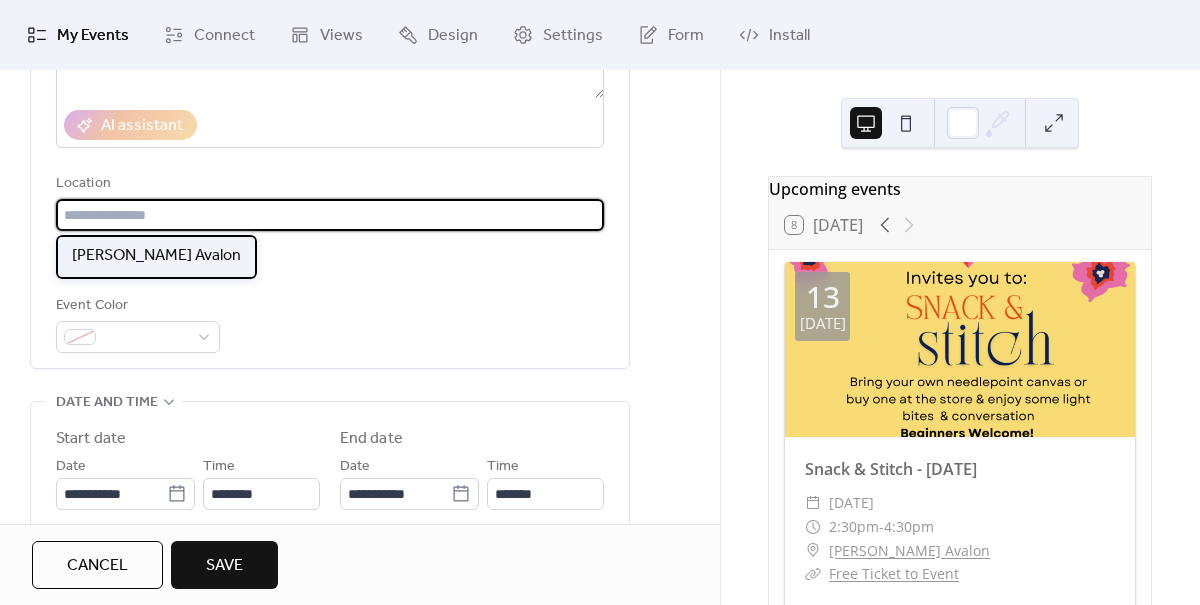 click on "[PERSON_NAME] Avalon" at bounding box center [156, 256] 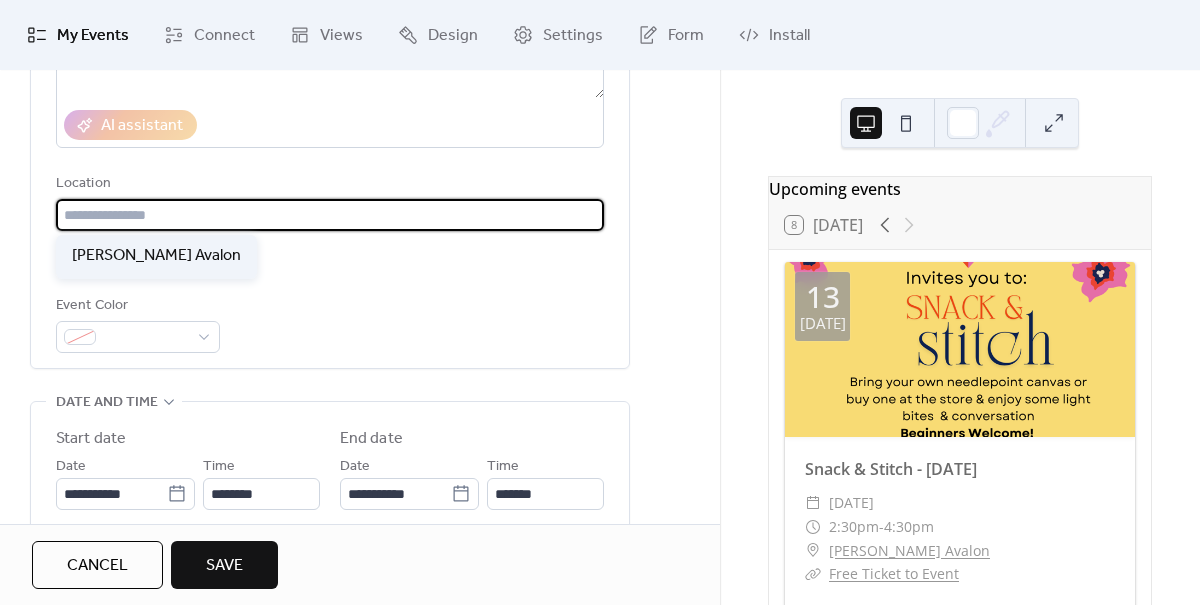 type on "**********" 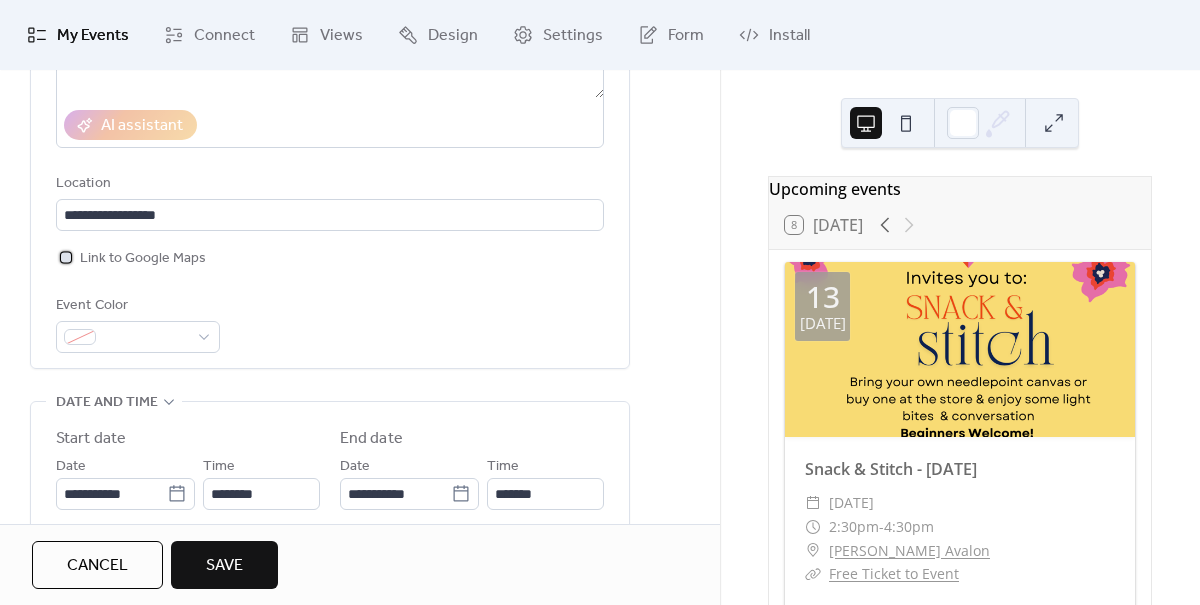 click on "Link to Google Maps" at bounding box center [143, 259] 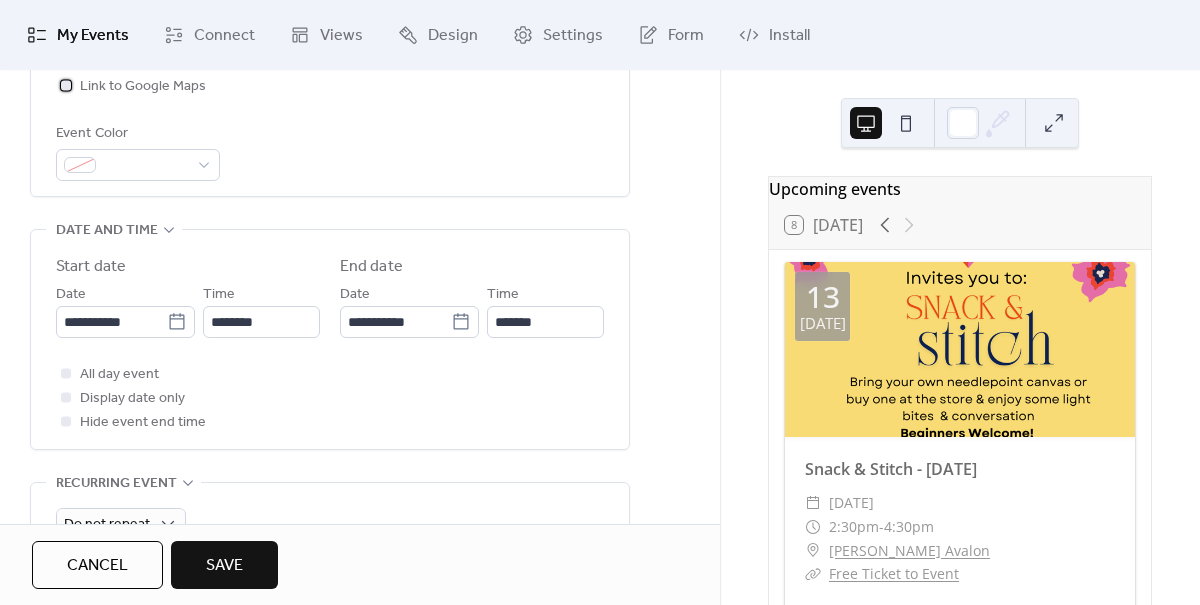 scroll, scrollTop: 632, scrollLeft: 0, axis: vertical 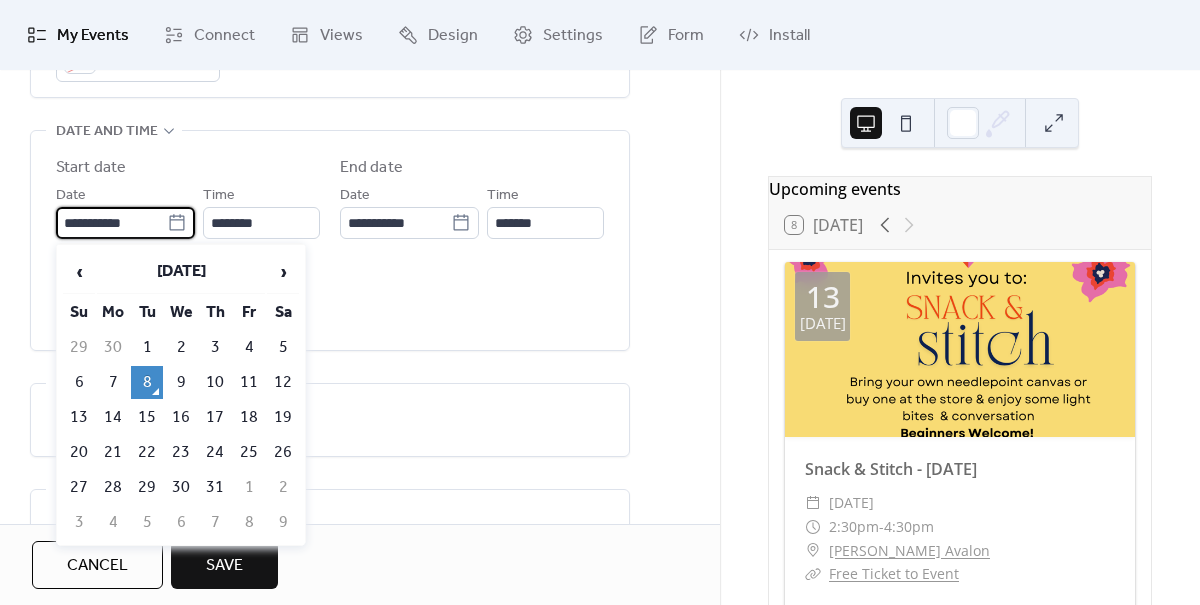 click on "**********" at bounding box center [111, 223] 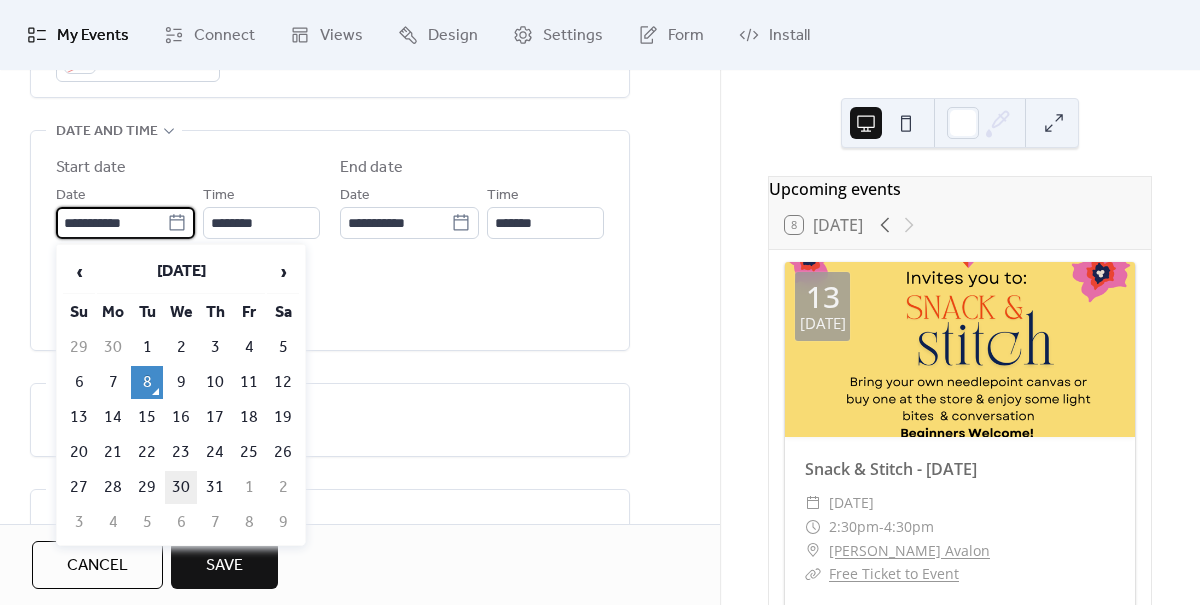 click on "30" at bounding box center [181, 487] 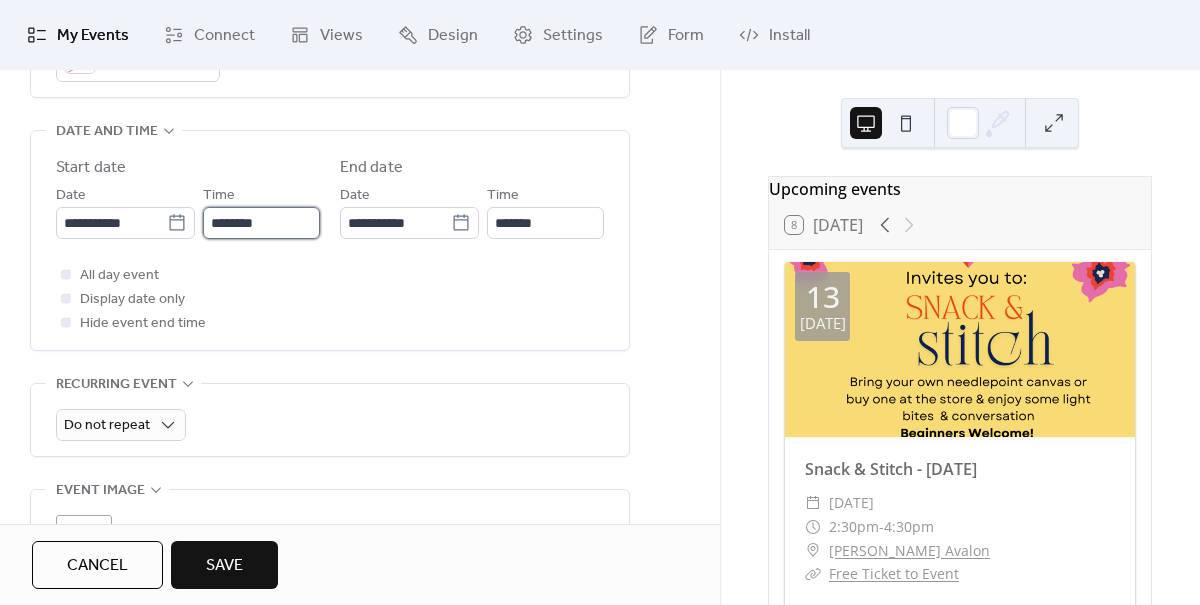 click on "********" at bounding box center (261, 223) 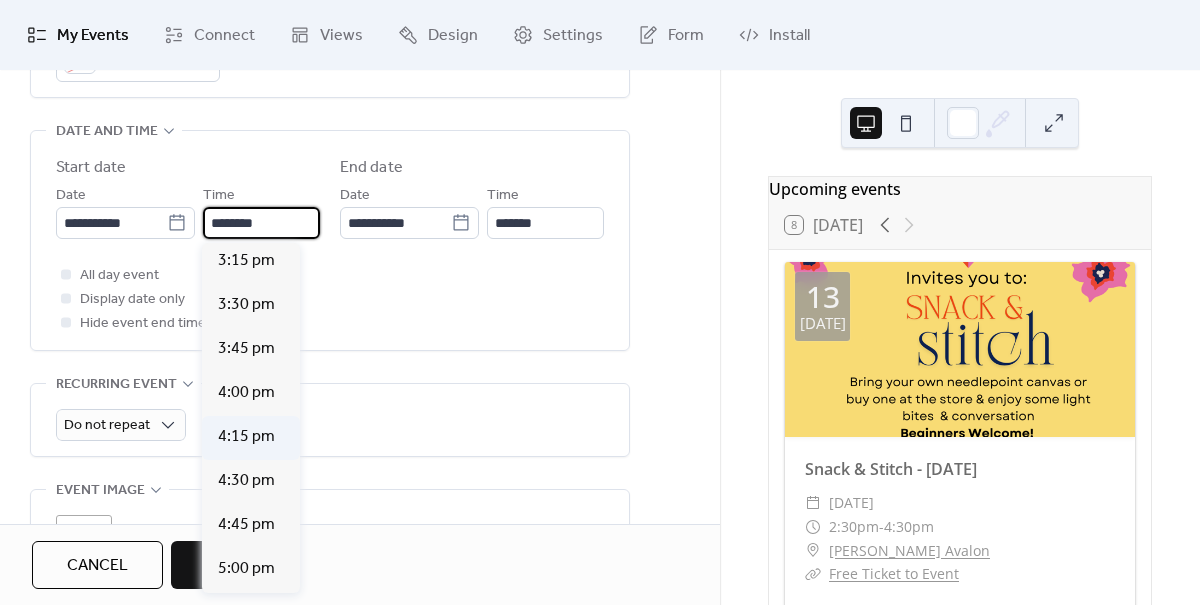 scroll, scrollTop: 2691, scrollLeft: 0, axis: vertical 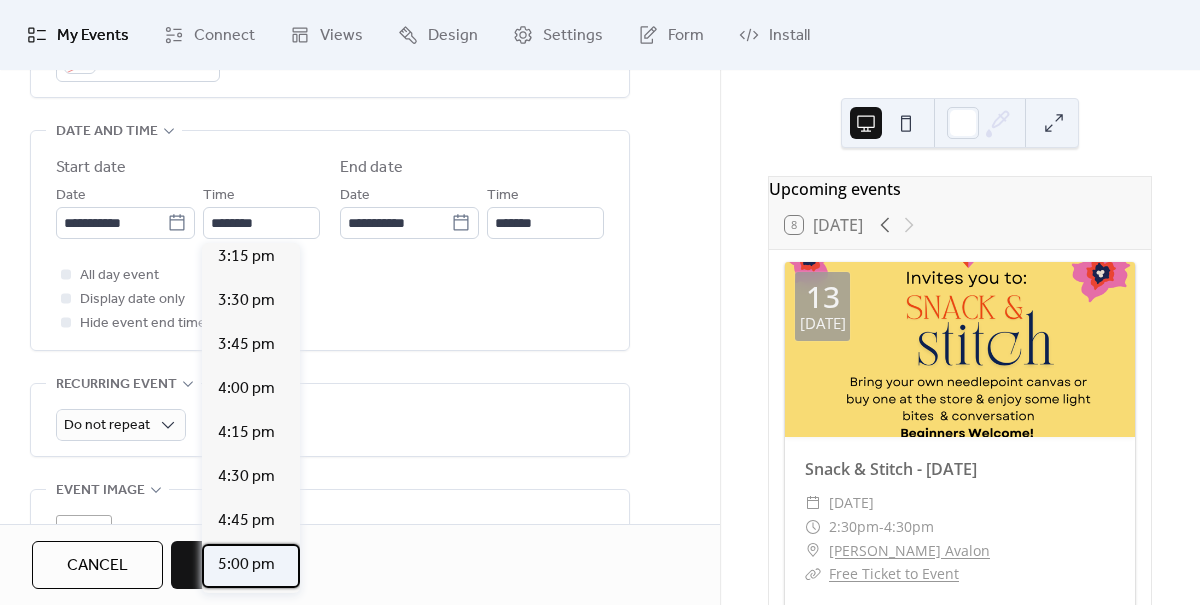 click on "5:00 pm" at bounding box center (246, 565) 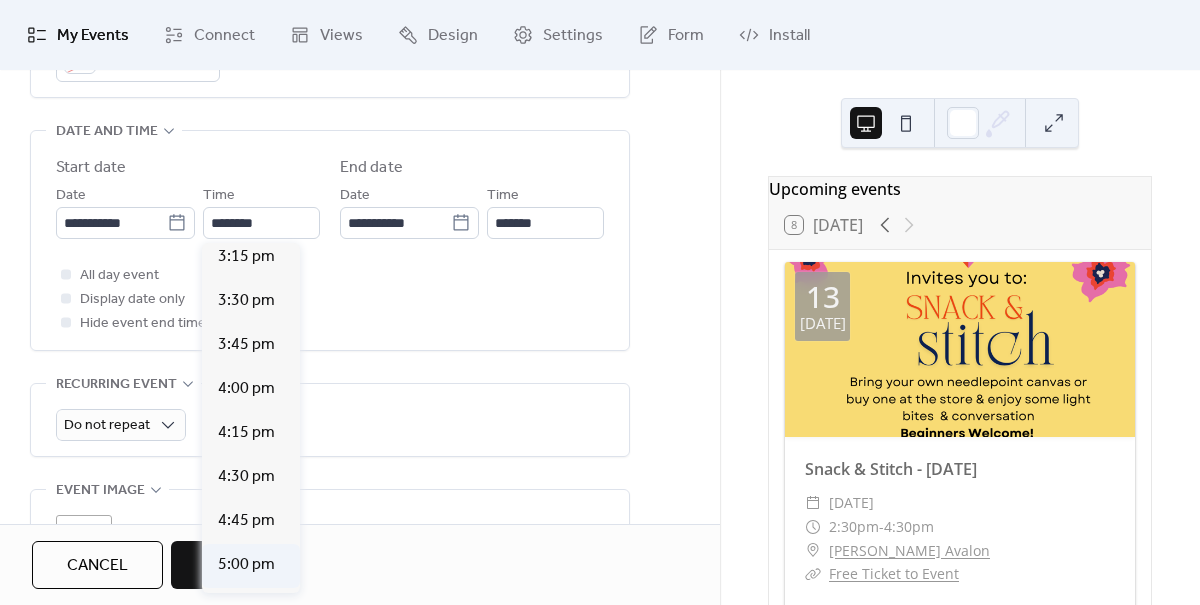 type on "*******" 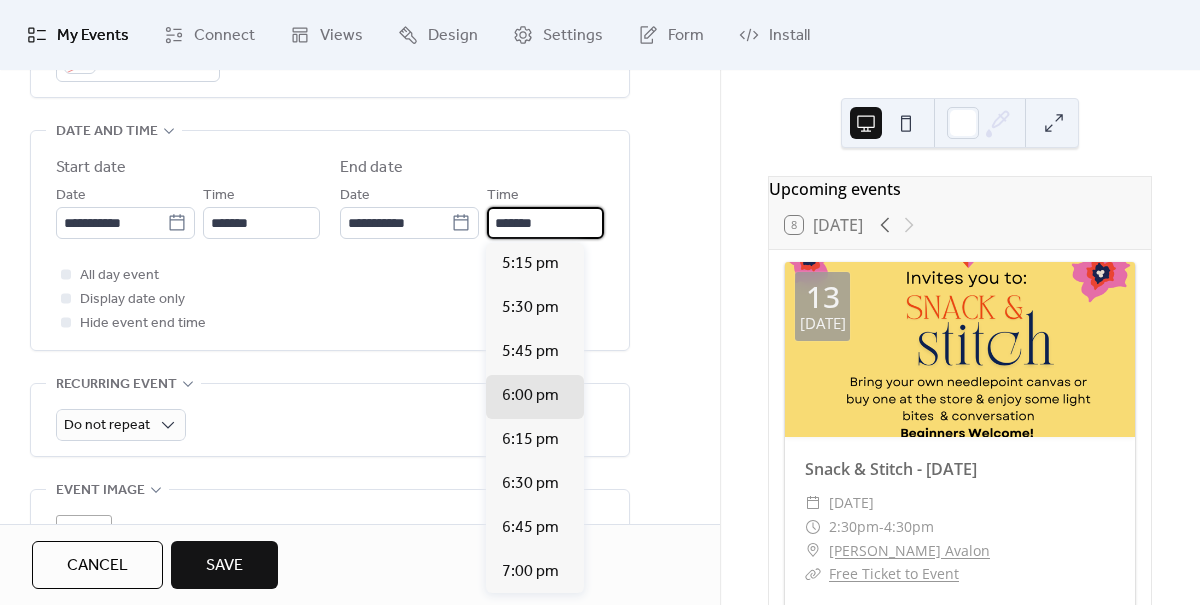 click on "*******" at bounding box center (545, 223) 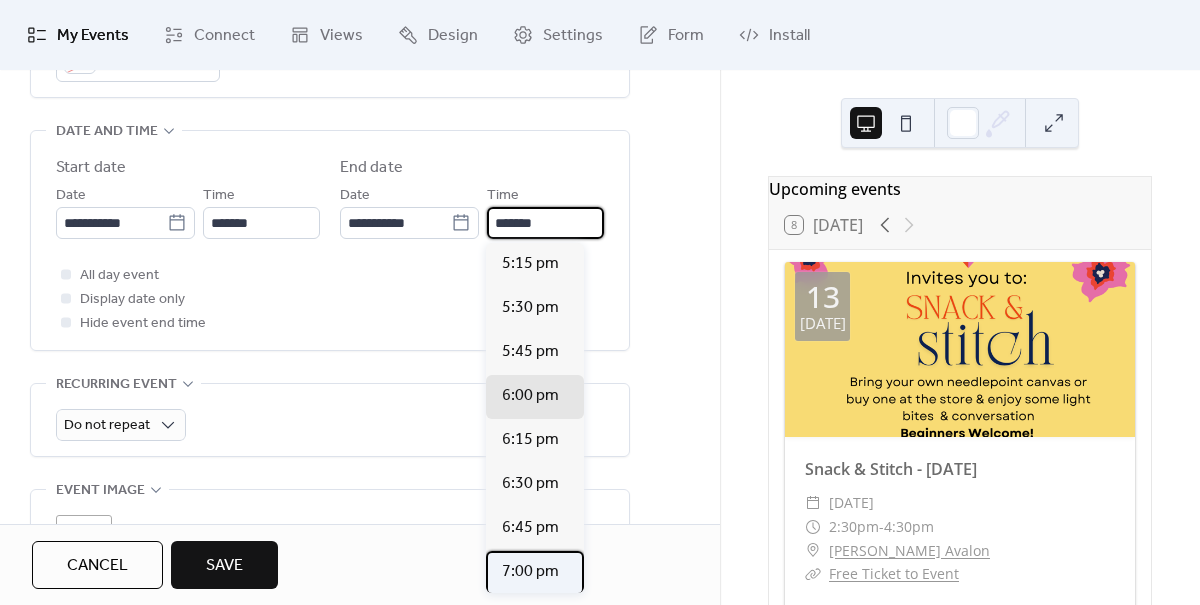 click on "7:00 pm" at bounding box center [530, 572] 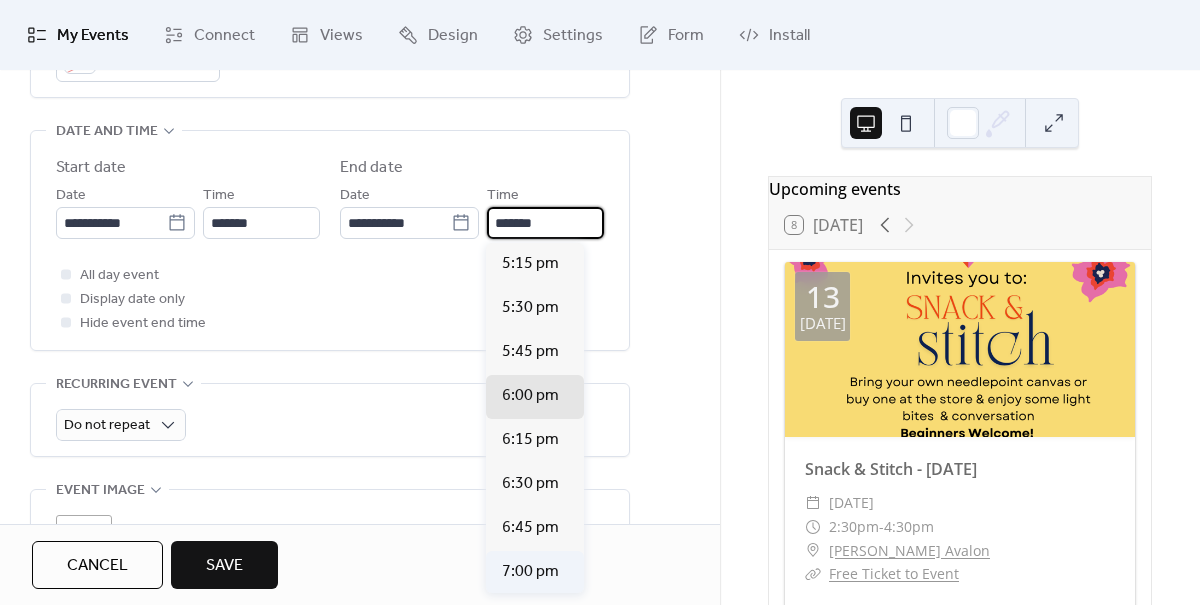 type on "*******" 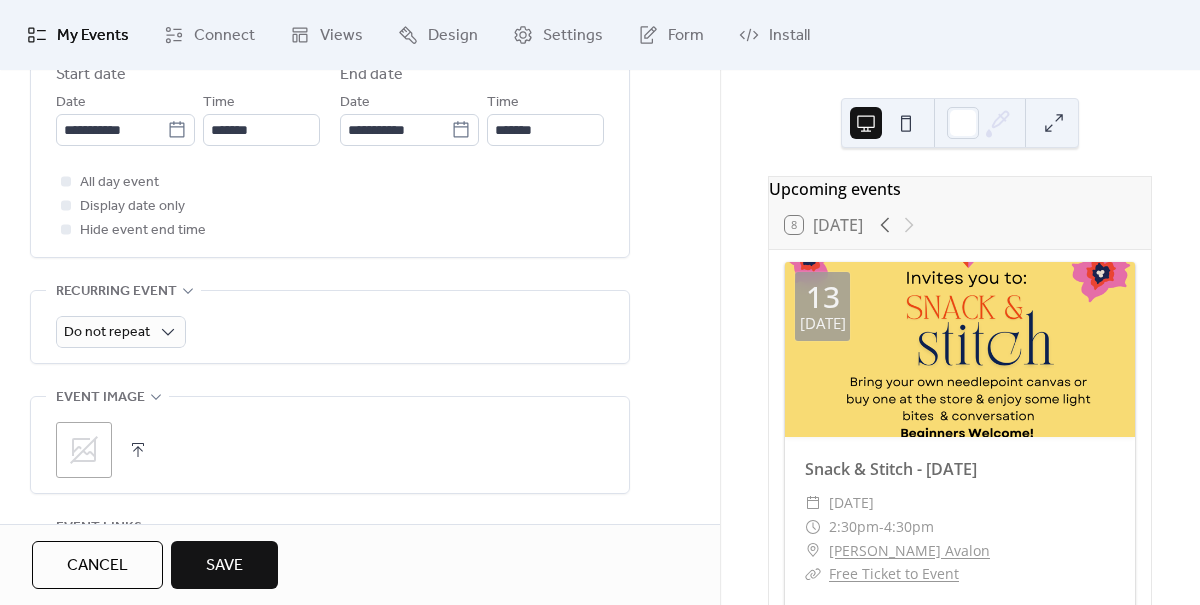 scroll, scrollTop: 780, scrollLeft: 0, axis: vertical 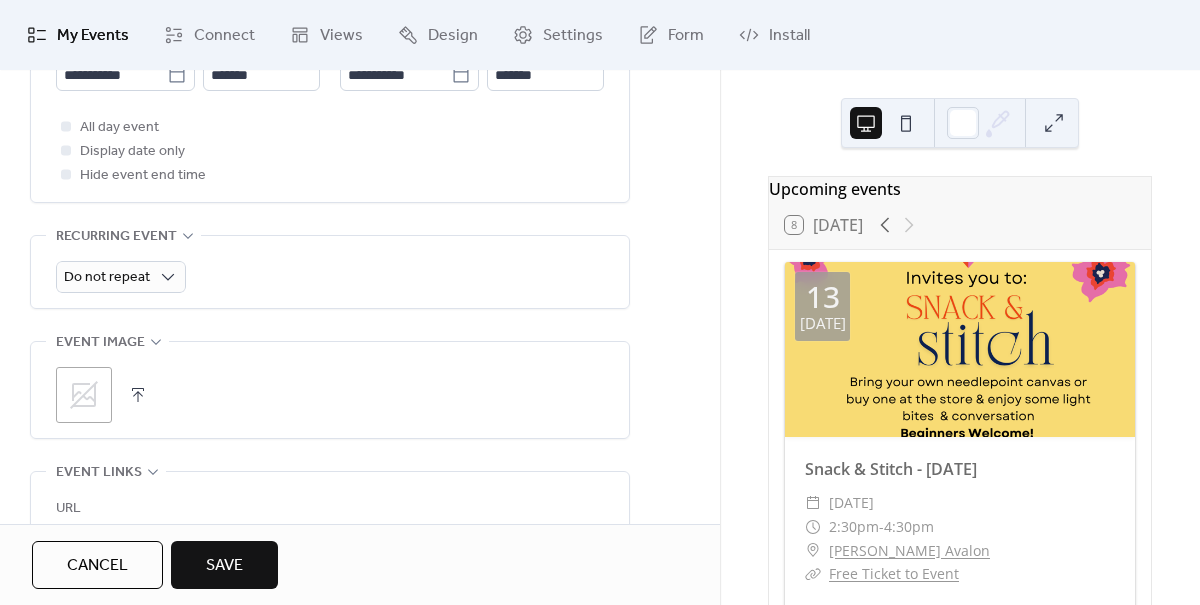 click on ";" at bounding box center [84, 395] 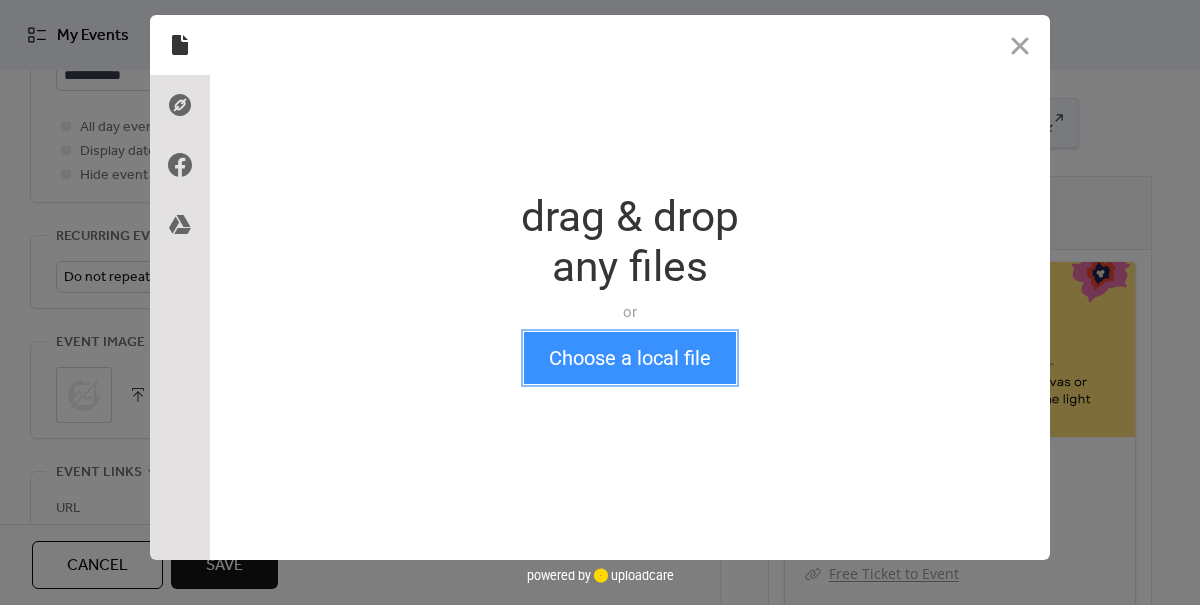 click on "Choose a local file" at bounding box center [630, 358] 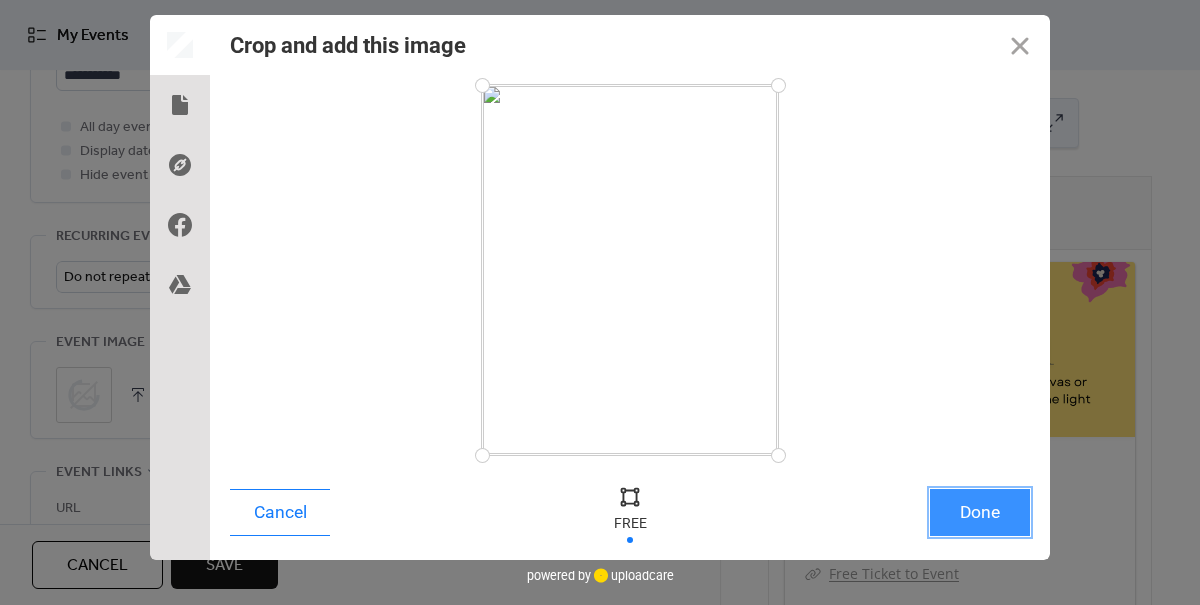 click on "Done" at bounding box center (980, 512) 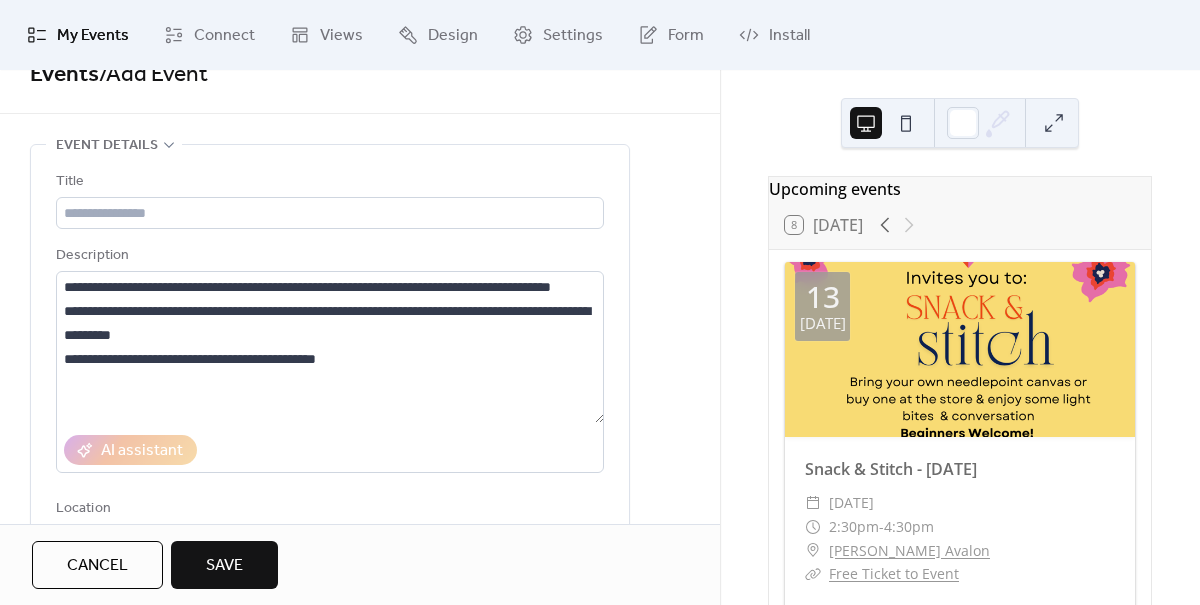 scroll, scrollTop: 0, scrollLeft: 0, axis: both 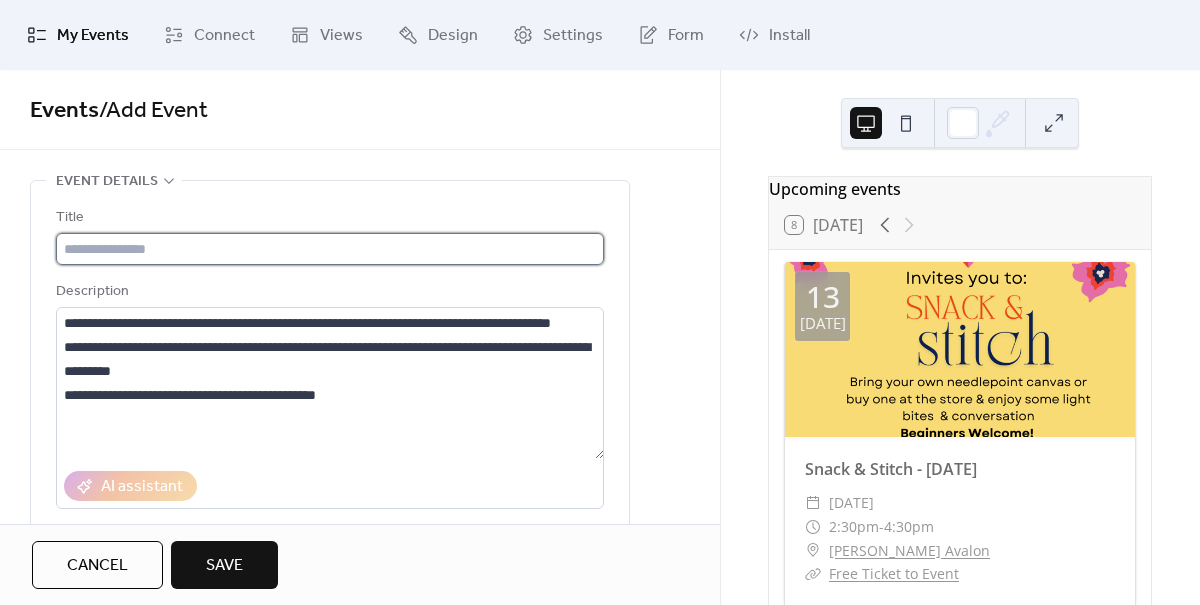 click at bounding box center (330, 249) 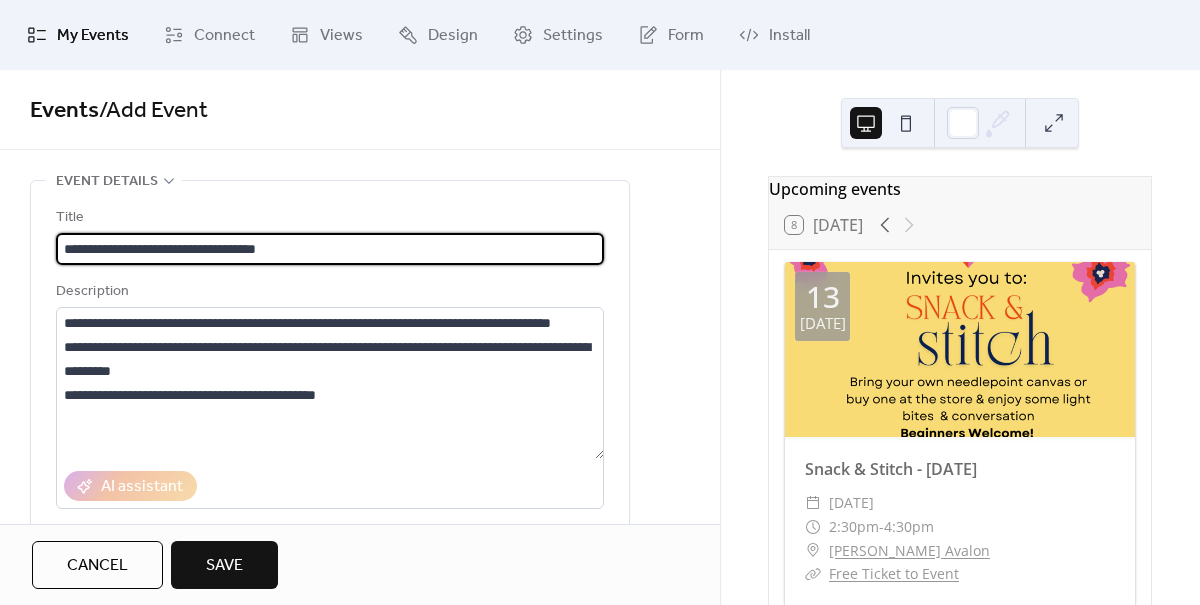 type on "**********" 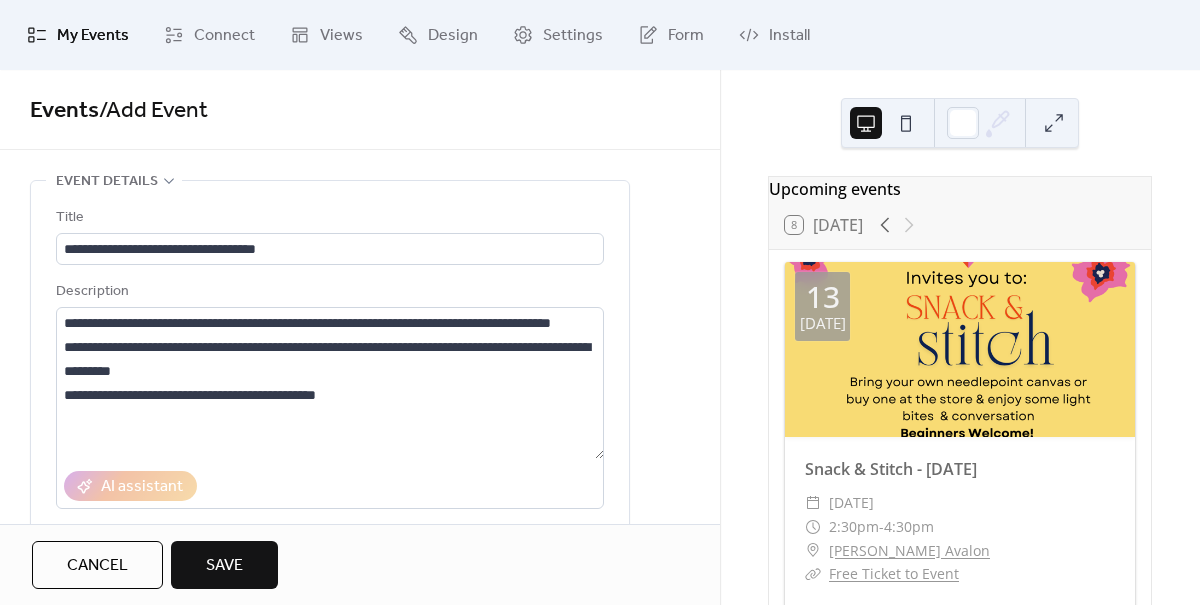 click on "Save" at bounding box center [224, 565] 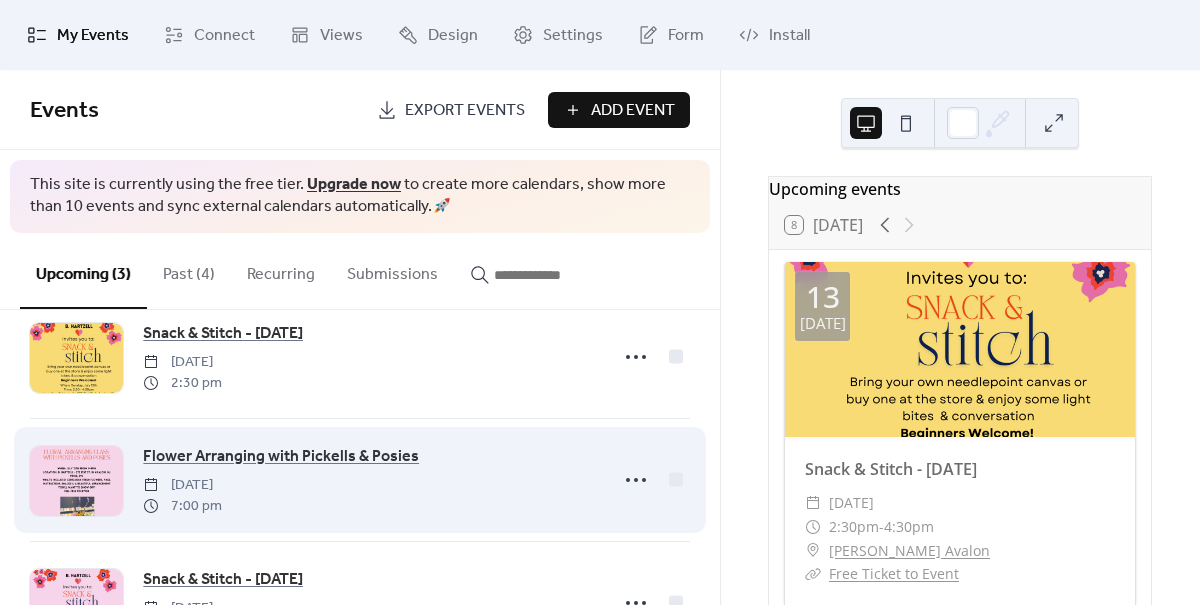scroll, scrollTop: 0, scrollLeft: 0, axis: both 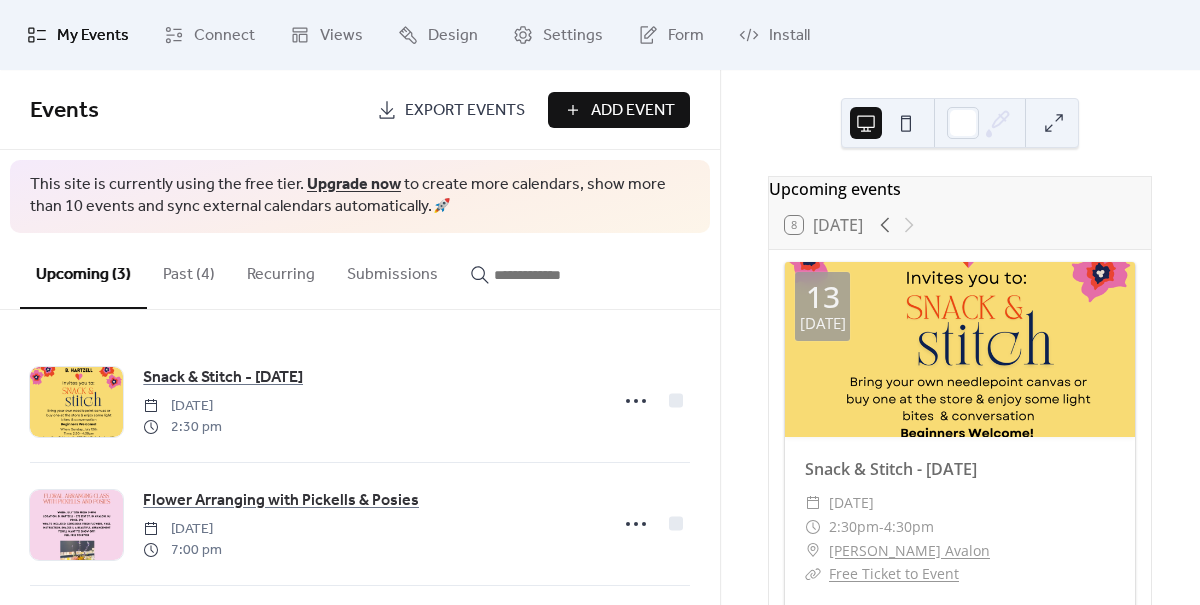 click on "Add Event" at bounding box center [633, 111] 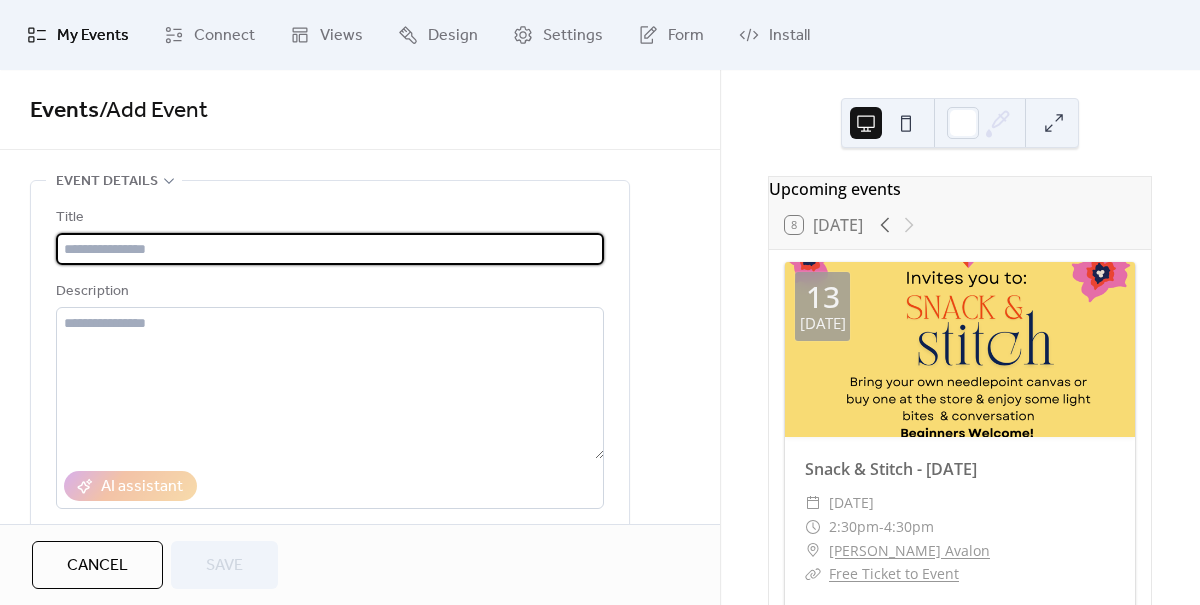 click at bounding box center [330, 249] 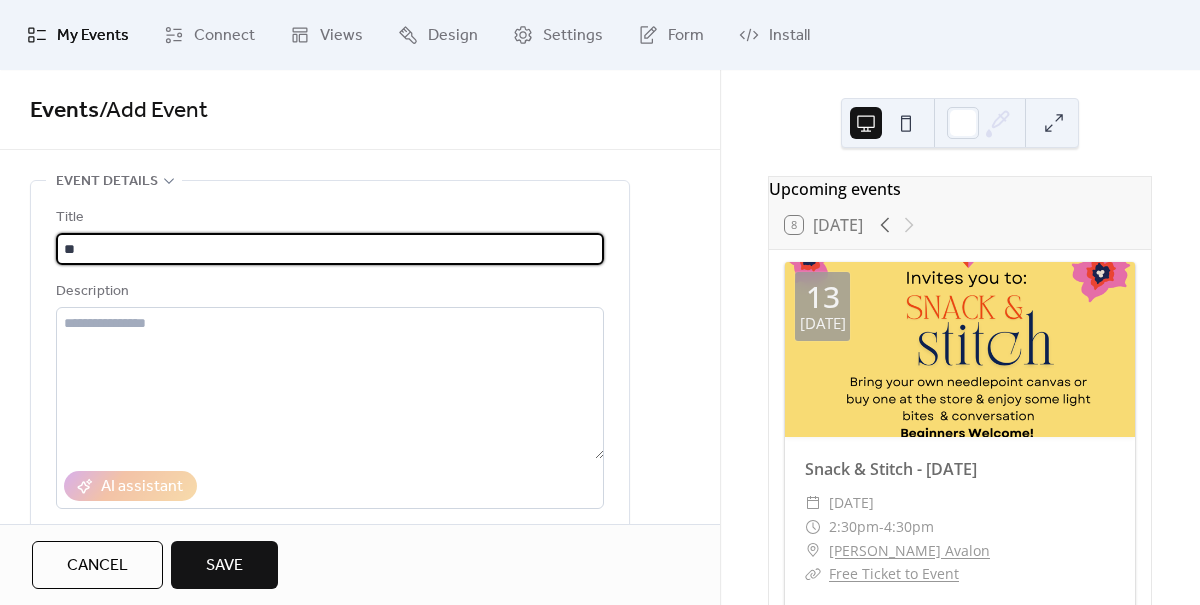 type on "*" 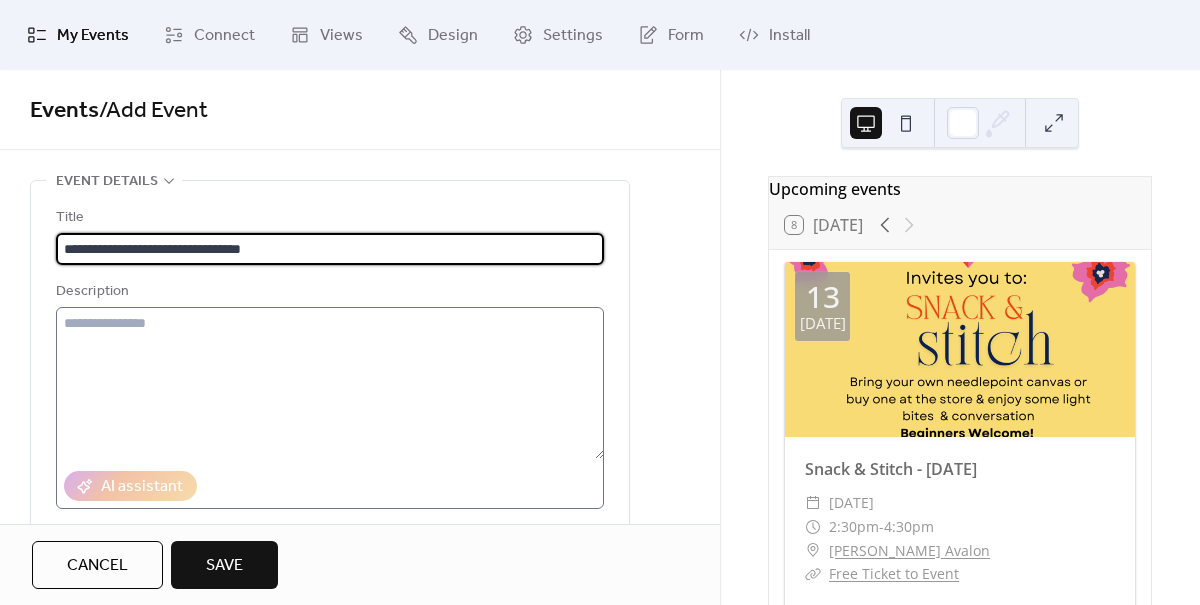 type on "**********" 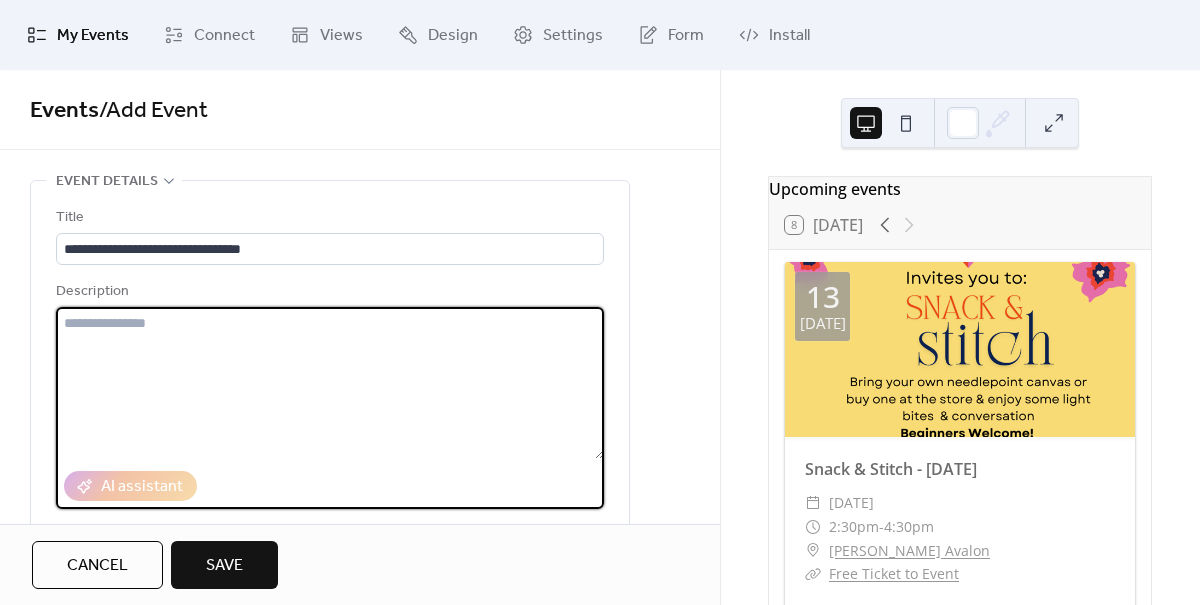 click at bounding box center (330, 383) 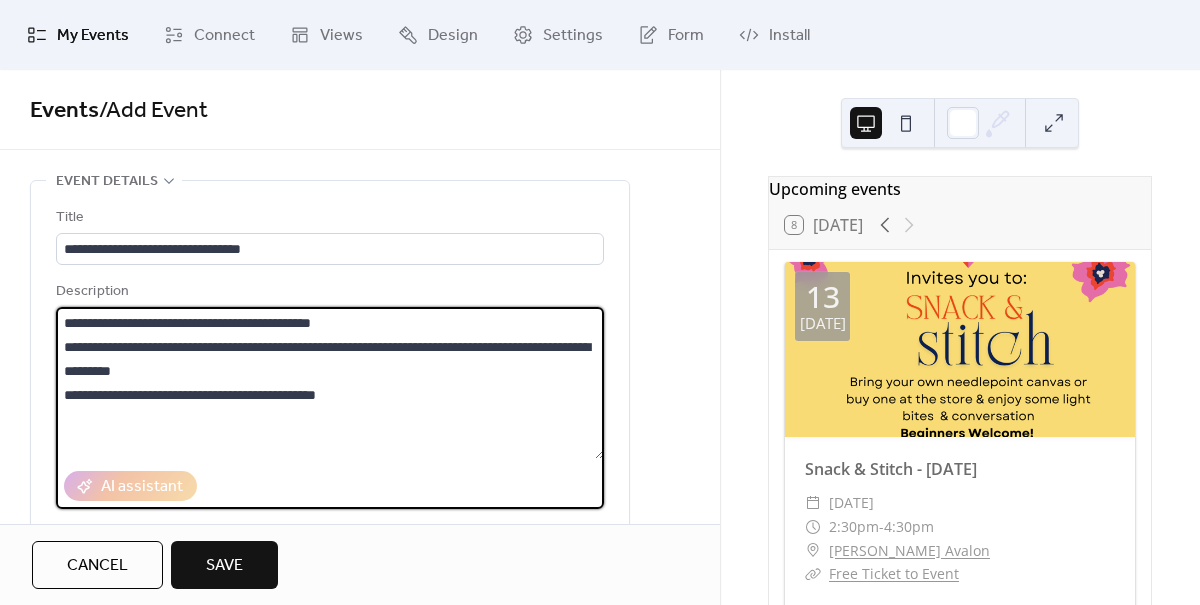 click on "**********" at bounding box center [330, 383] 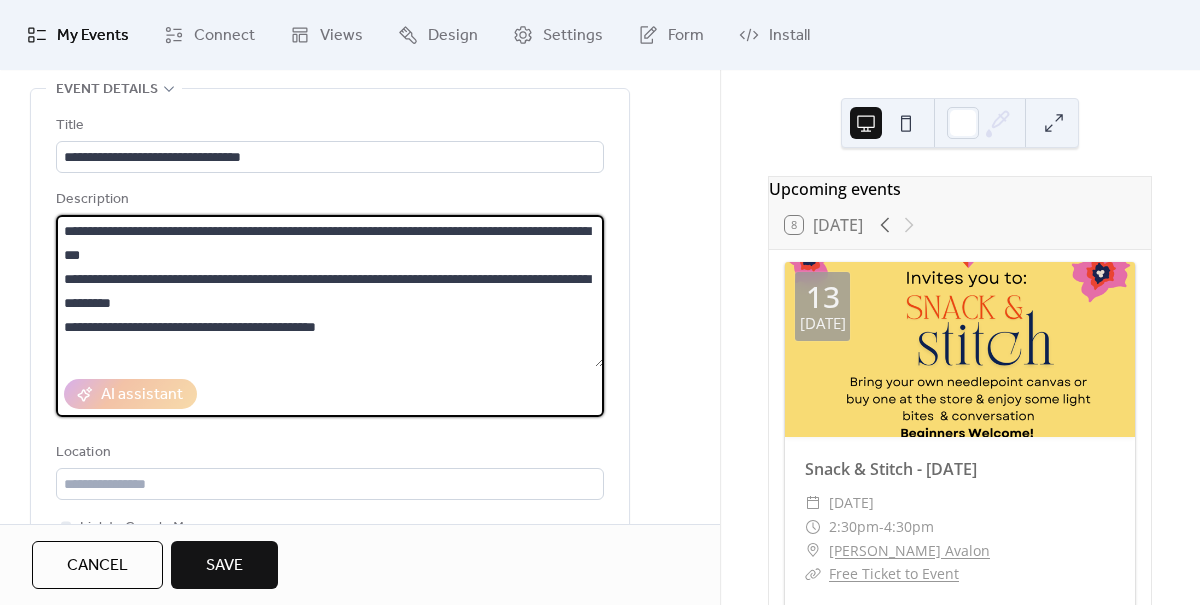 scroll, scrollTop: 193, scrollLeft: 0, axis: vertical 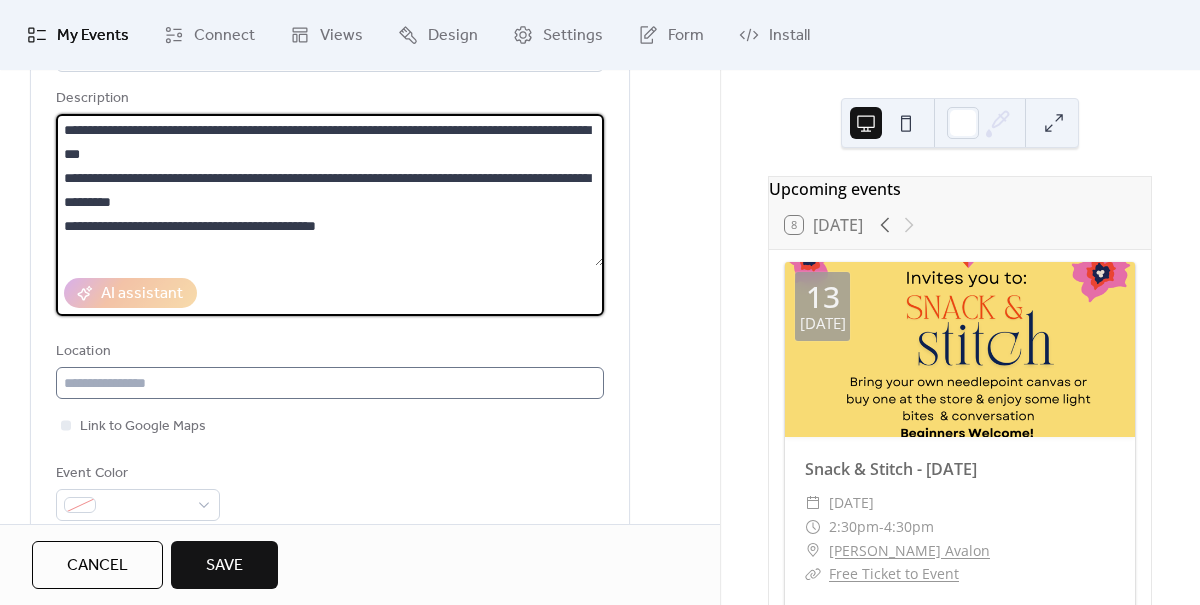 type on "**********" 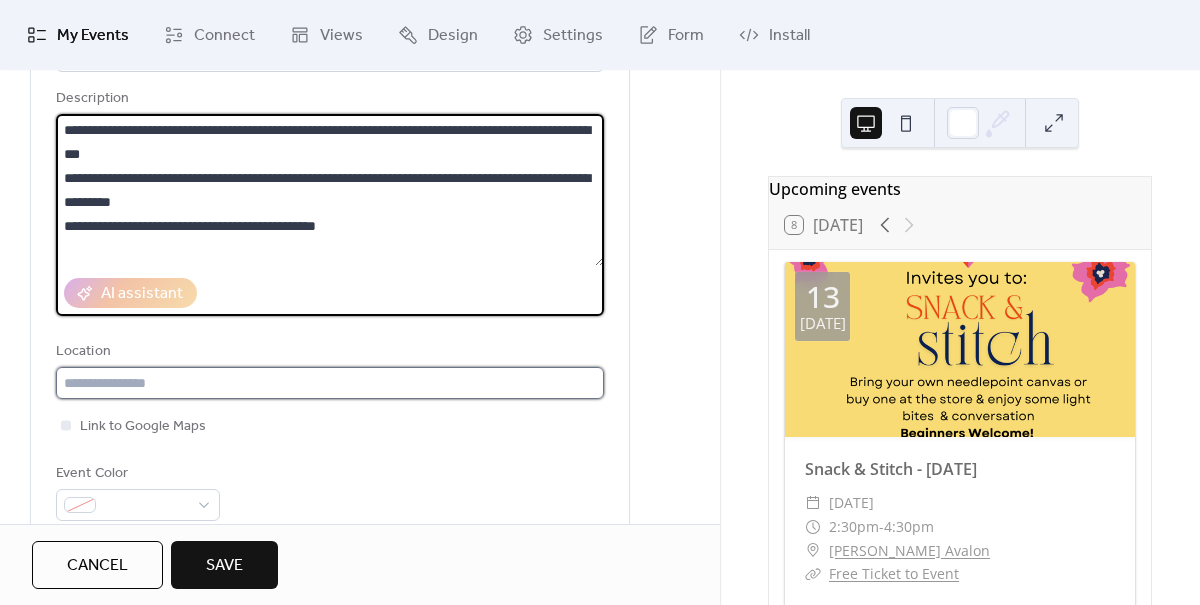 click at bounding box center (330, 383) 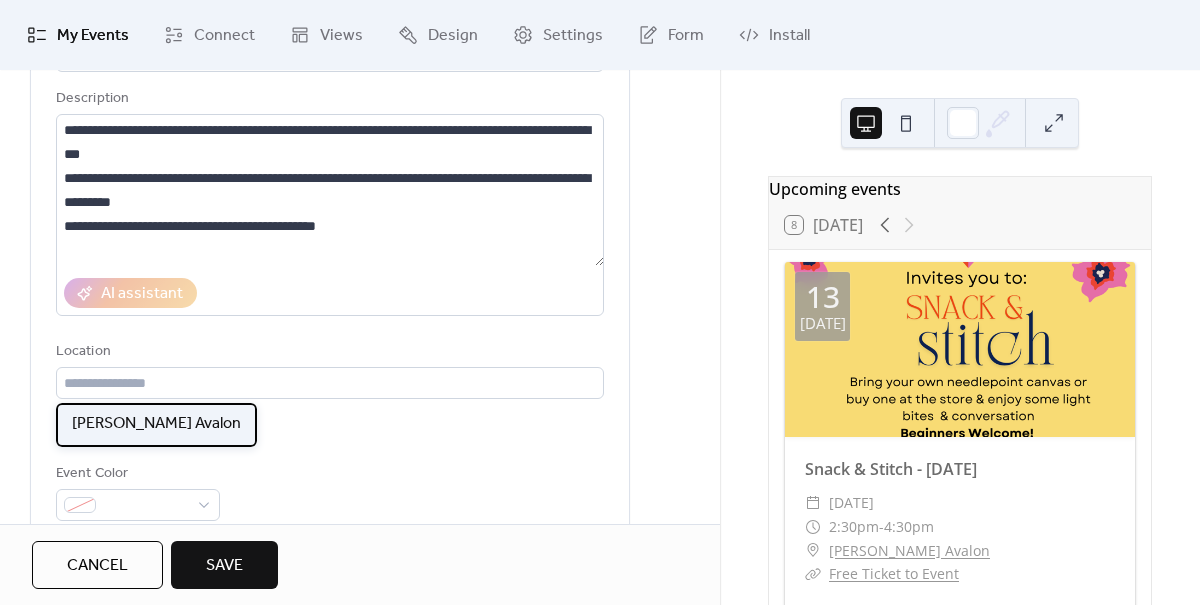 click on "[PERSON_NAME] Avalon" at bounding box center [156, 425] 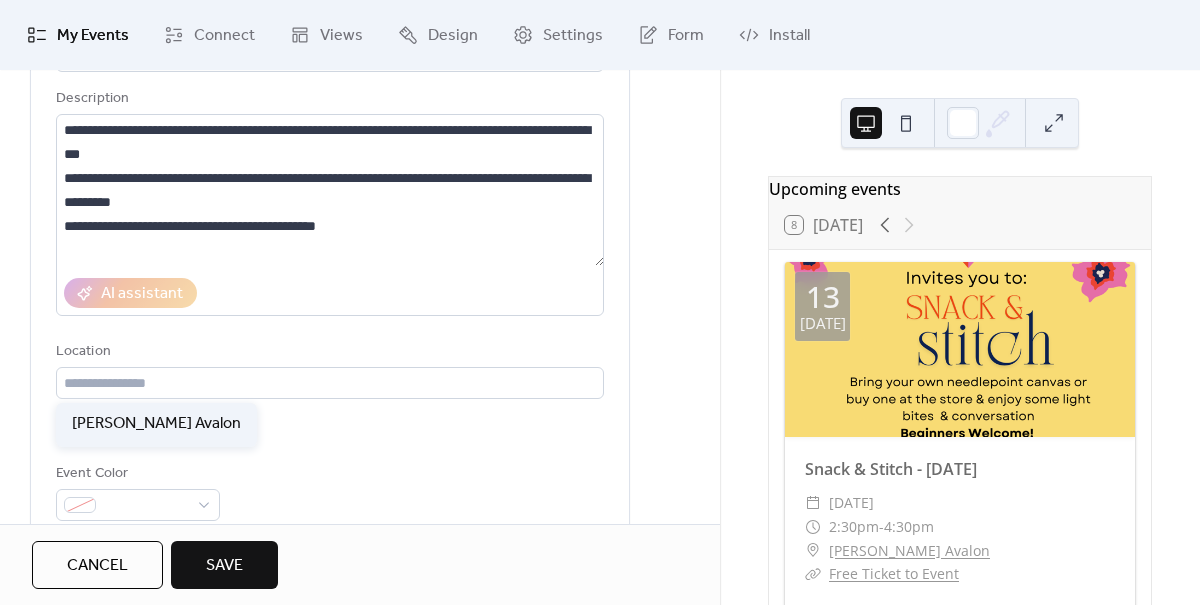 type on "**********" 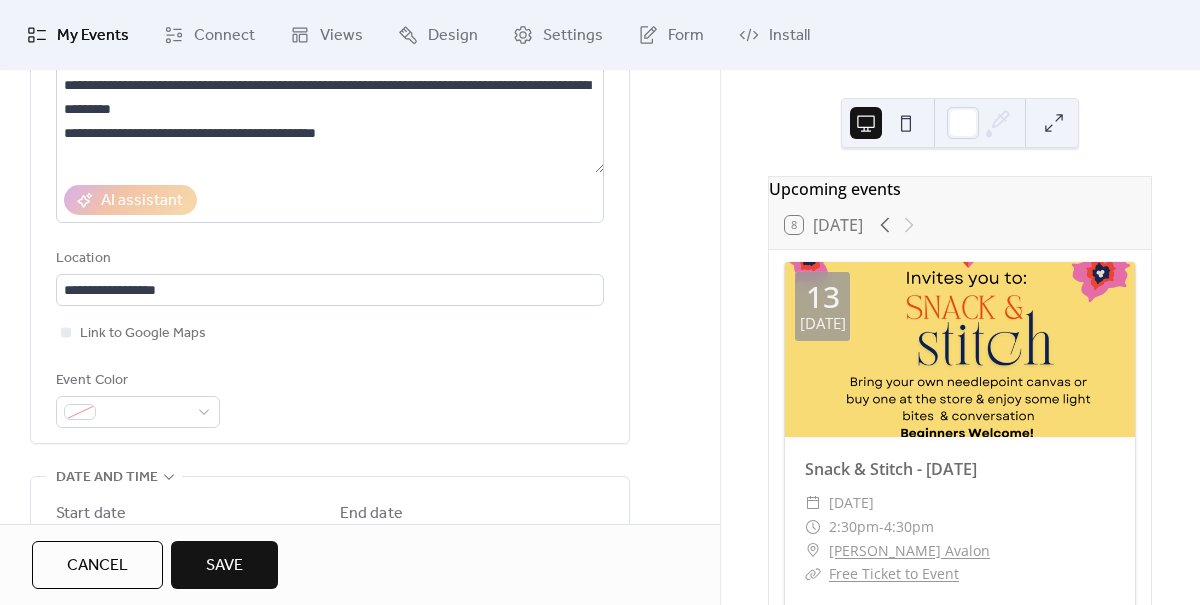 scroll, scrollTop: 513, scrollLeft: 0, axis: vertical 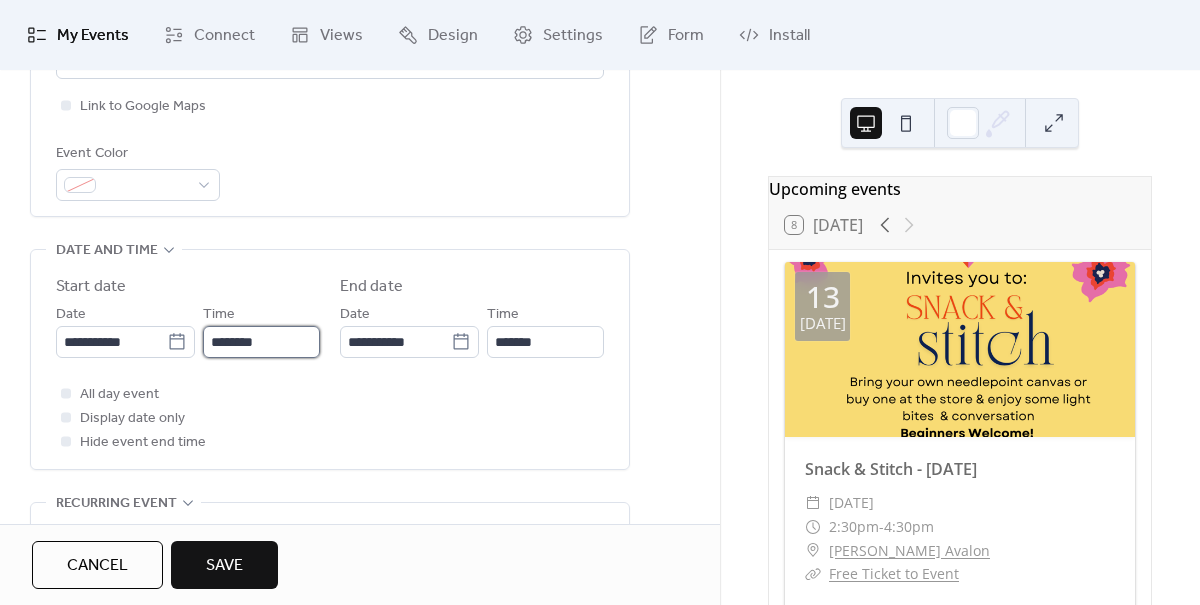 click on "********" at bounding box center (261, 342) 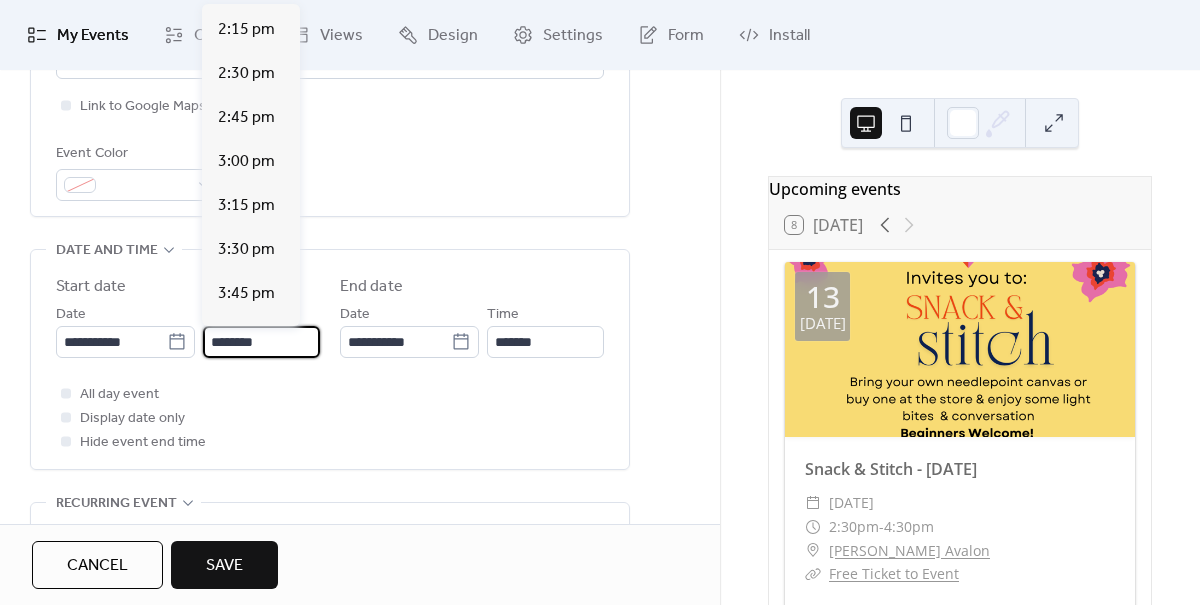 scroll, scrollTop: 2728, scrollLeft: 0, axis: vertical 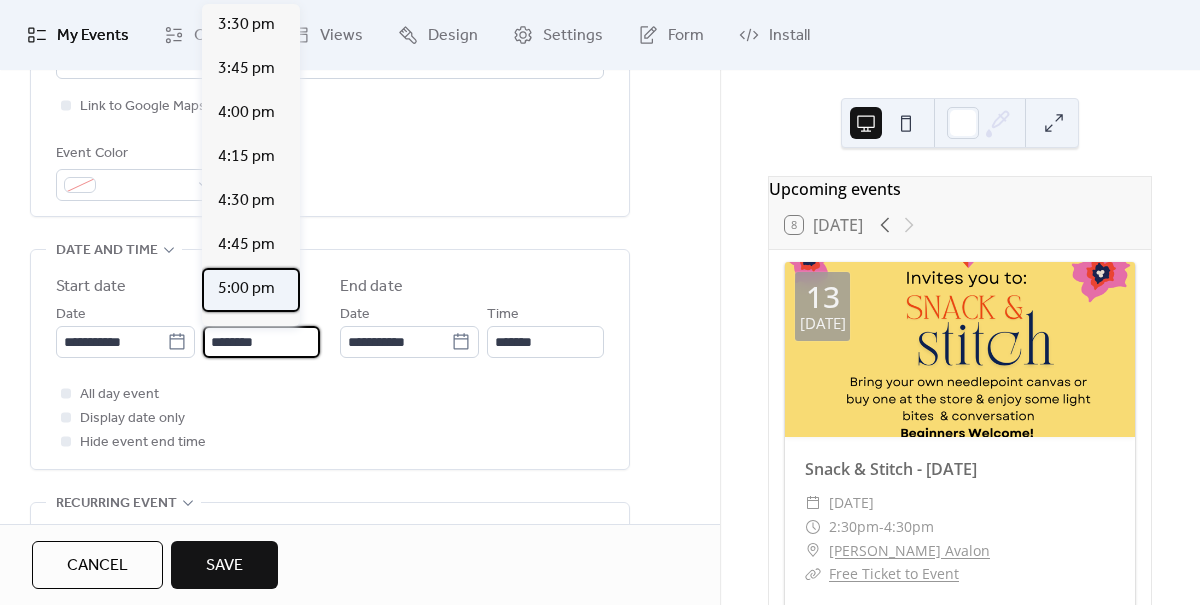 click on "5:00 pm" at bounding box center [246, 289] 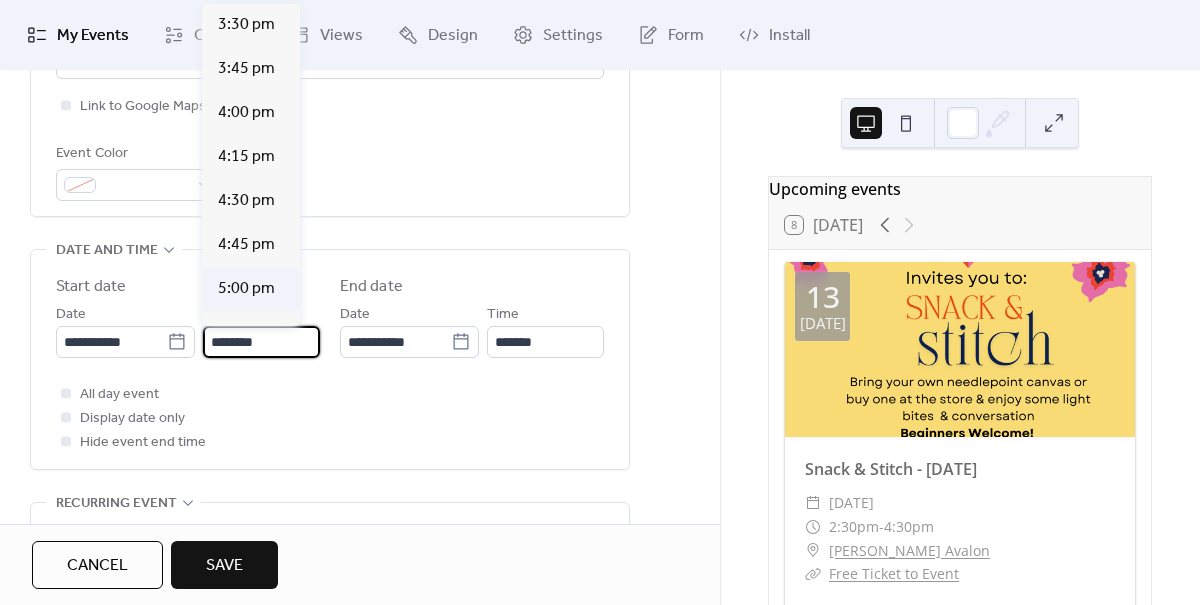 type on "*******" 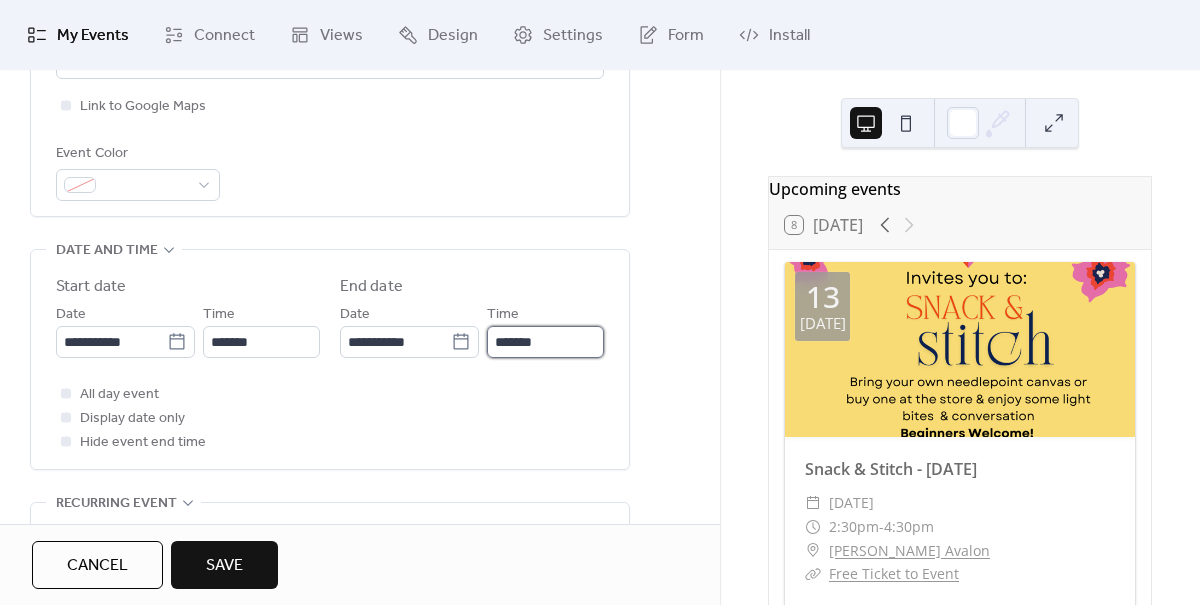 click on "*******" at bounding box center [545, 342] 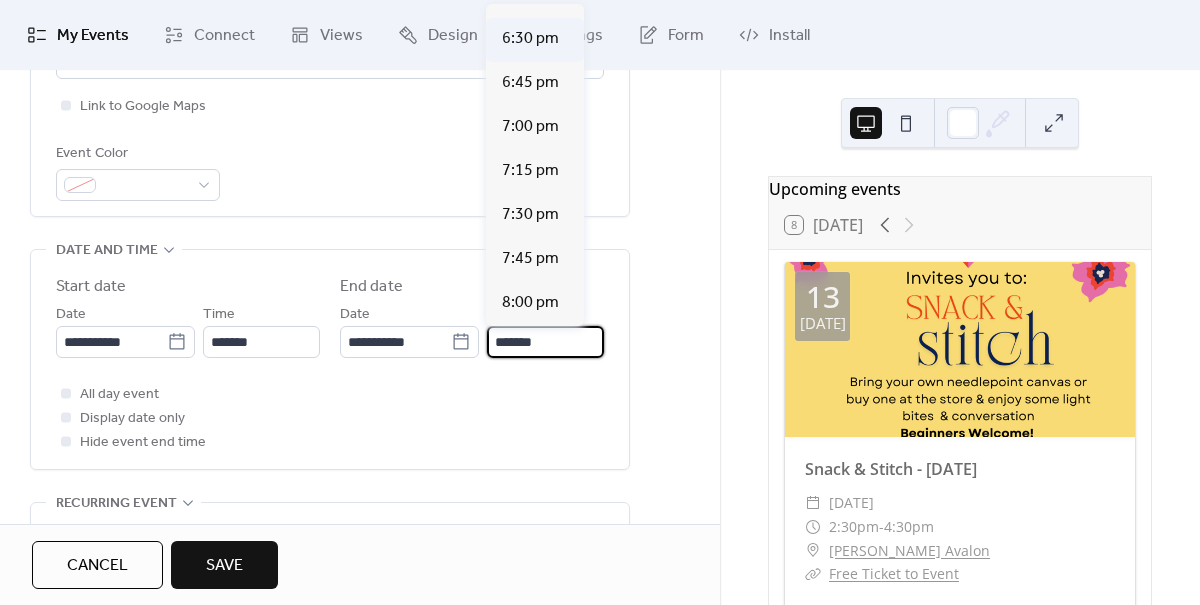 scroll, scrollTop: 207, scrollLeft: 0, axis: vertical 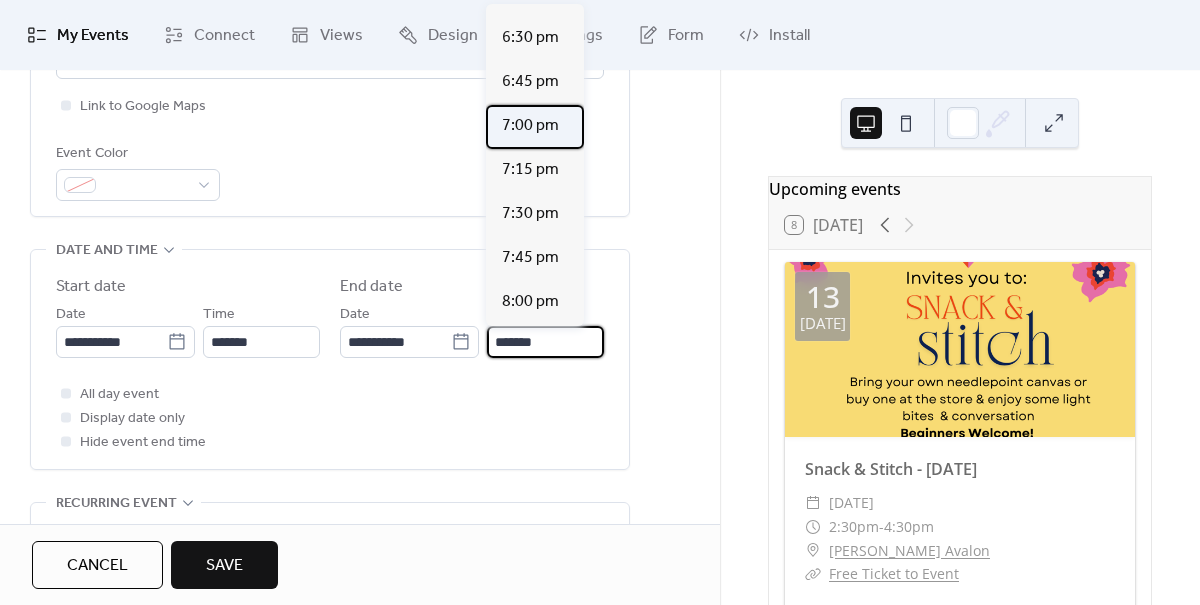 click on "7:00 pm" at bounding box center [530, 126] 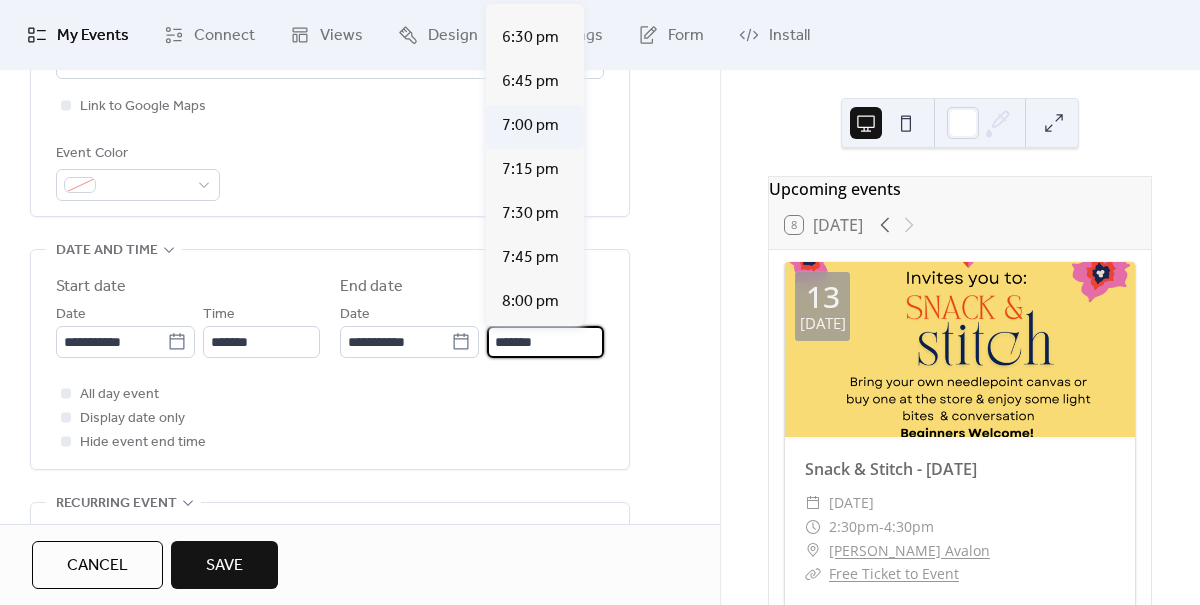 type on "*******" 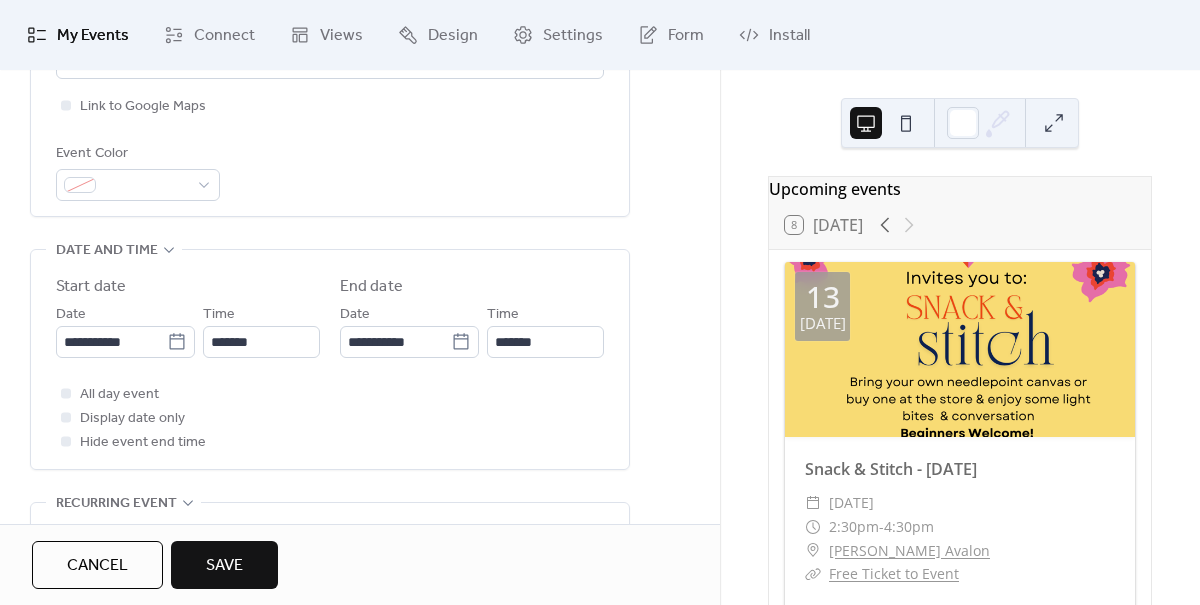 click on "All day event Display date only Hide event end time" at bounding box center (330, 418) 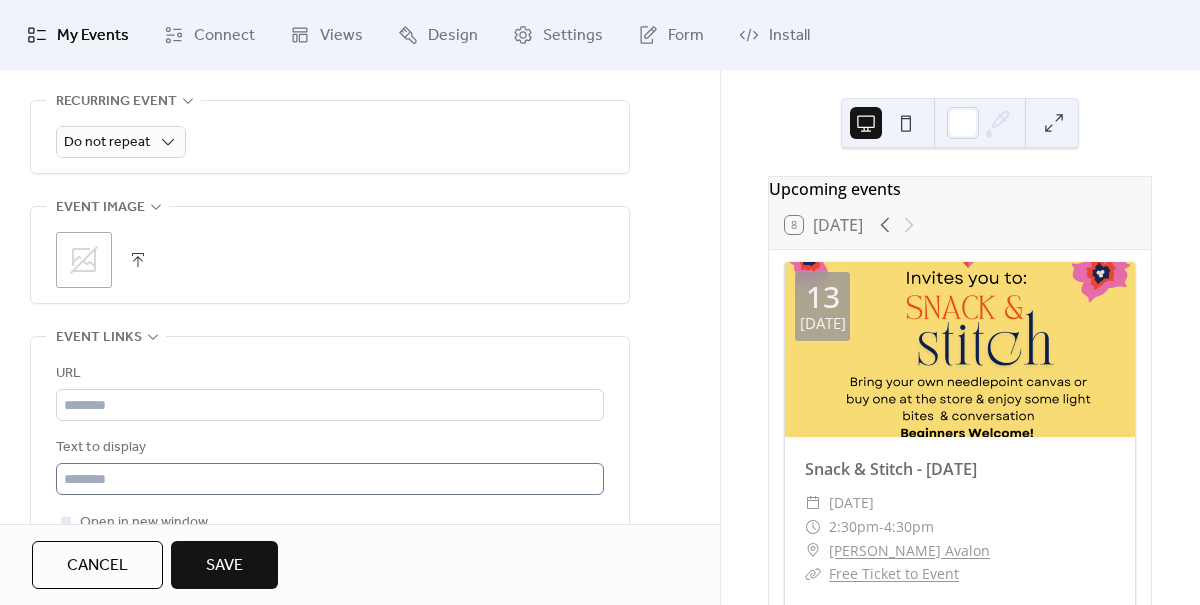 scroll, scrollTop: 938, scrollLeft: 0, axis: vertical 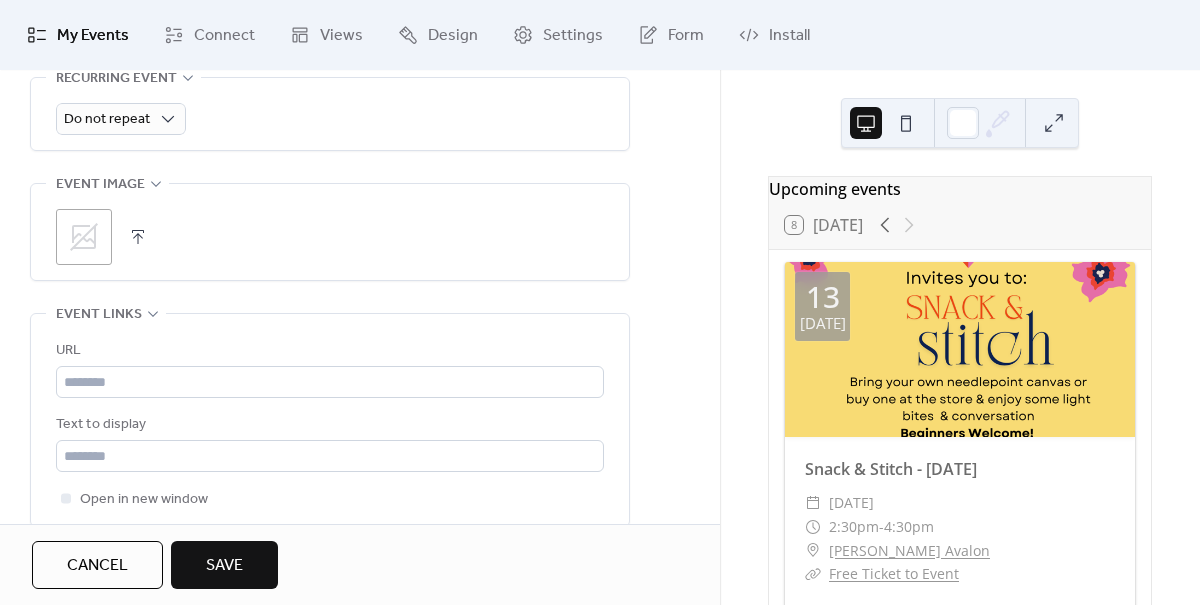 click on "Save" at bounding box center (224, 565) 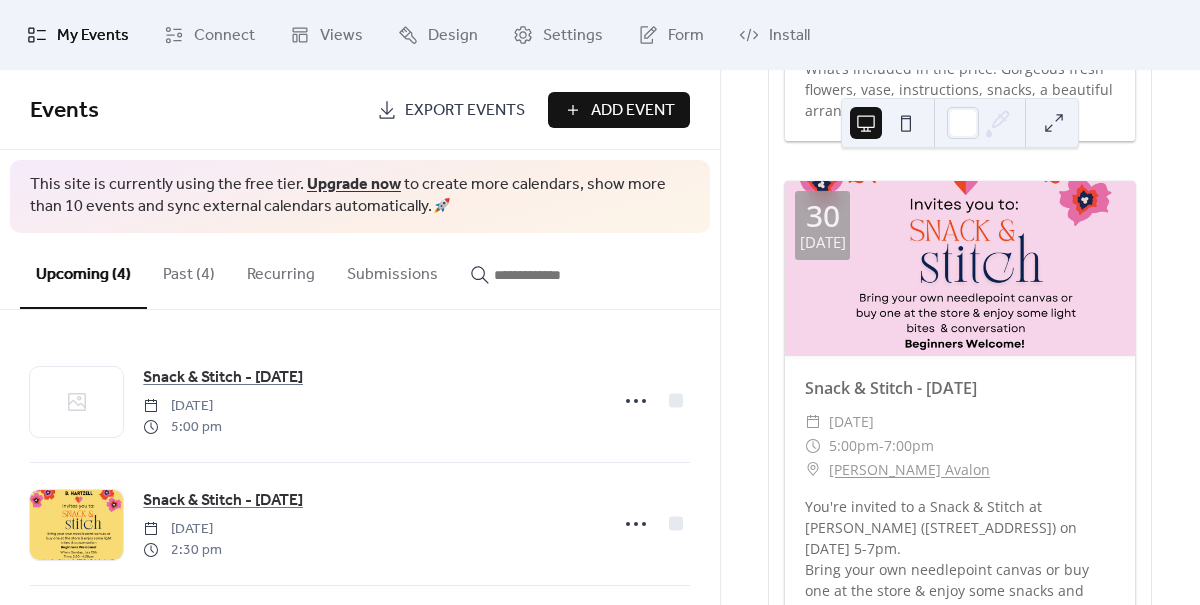 scroll, scrollTop: 1812, scrollLeft: 0, axis: vertical 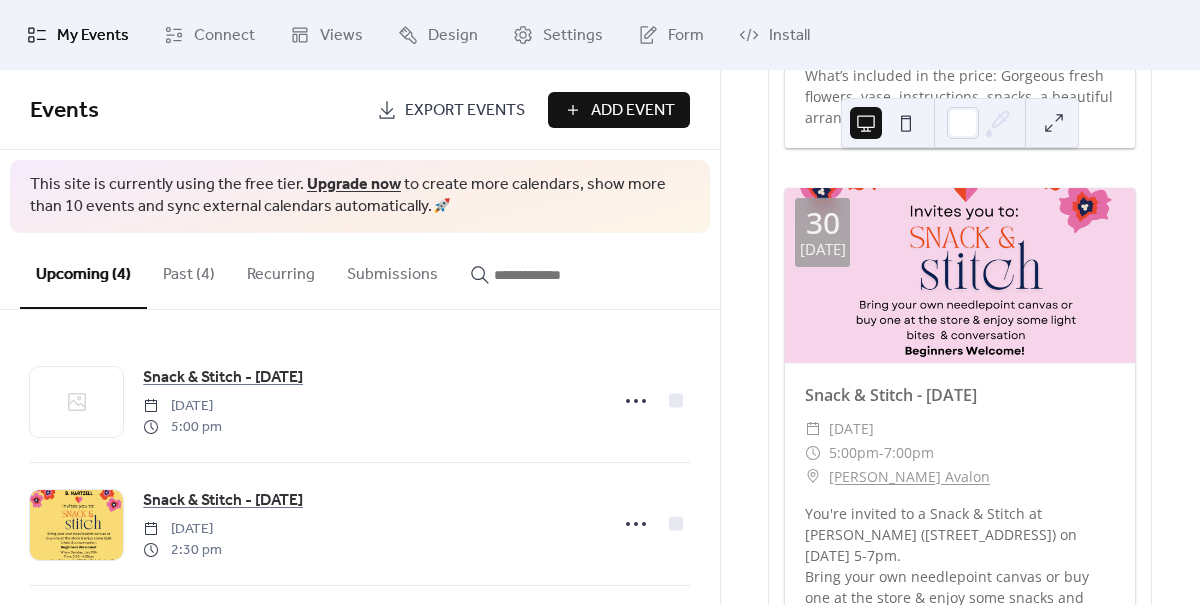 click at bounding box center (960, 275) 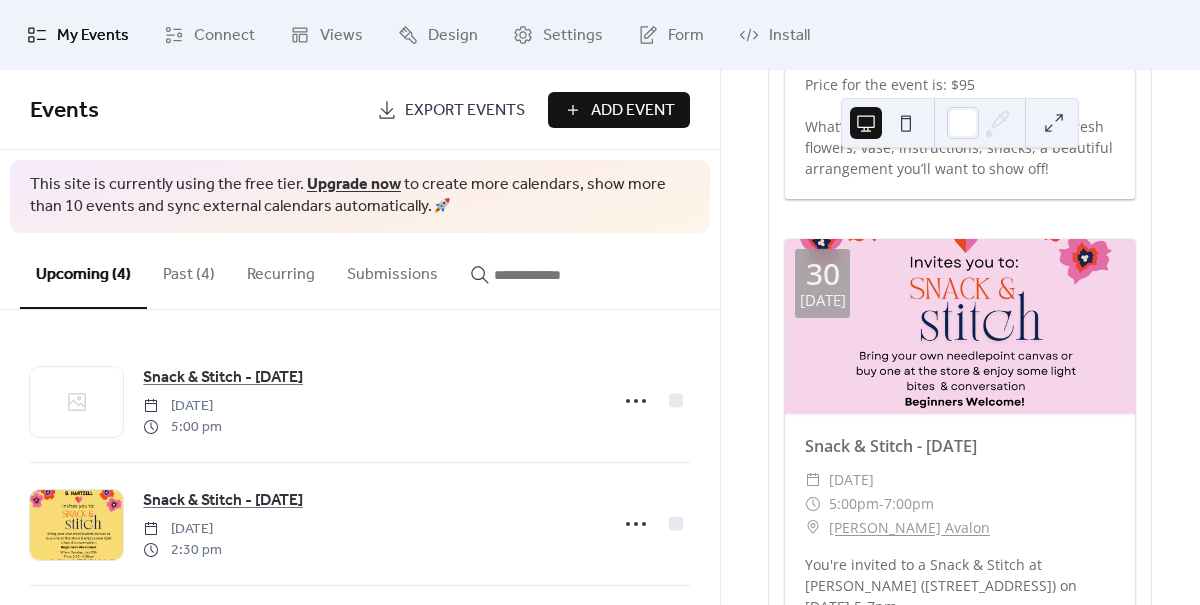 scroll, scrollTop: 1762, scrollLeft: 0, axis: vertical 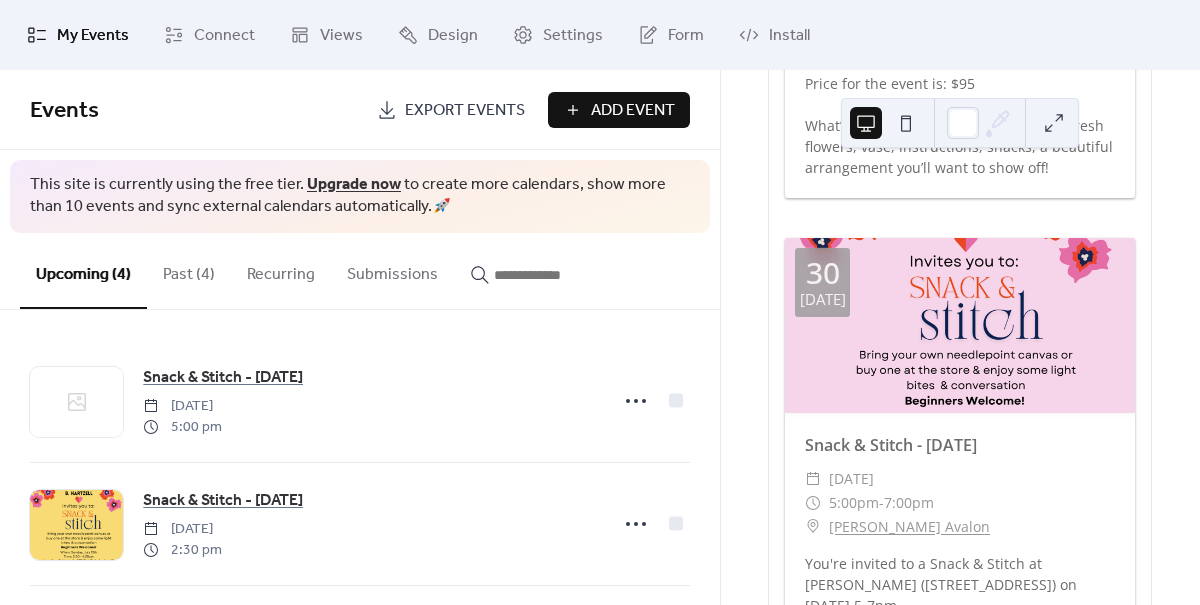 click at bounding box center [960, 325] 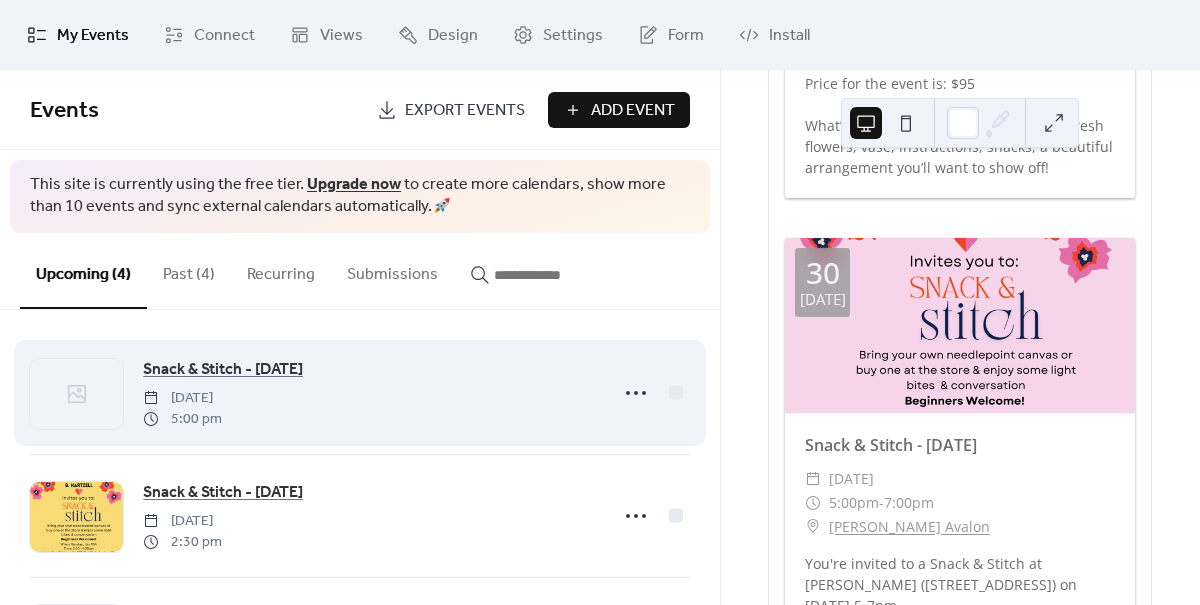 scroll, scrollTop: 258, scrollLeft: 0, axis: vertical 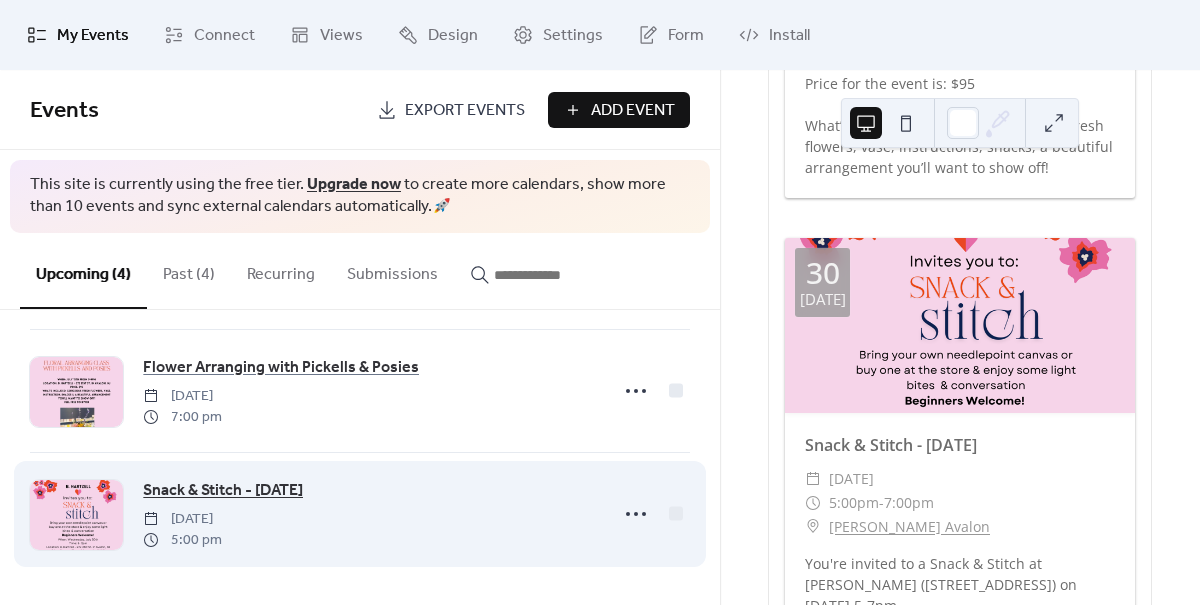 click on "Snack & Stitch - [DATE]" at bounding box center [223, 491] 